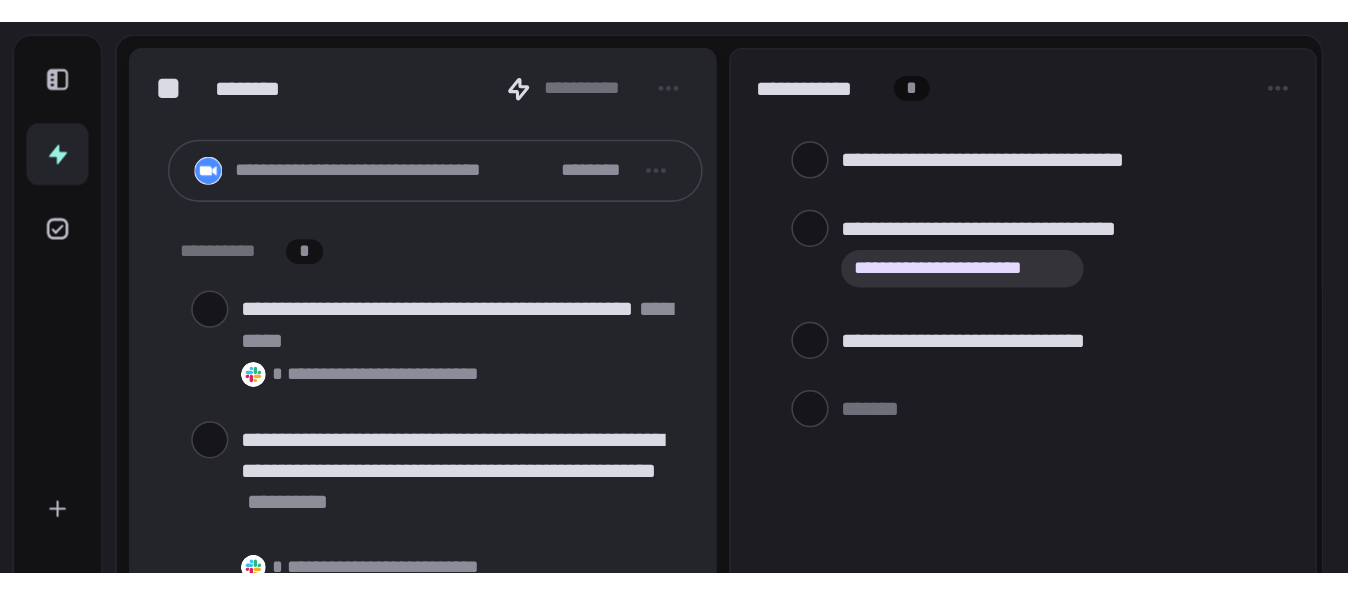 scroll, scrollTop: 0, scrollLeft: 0, axis: both 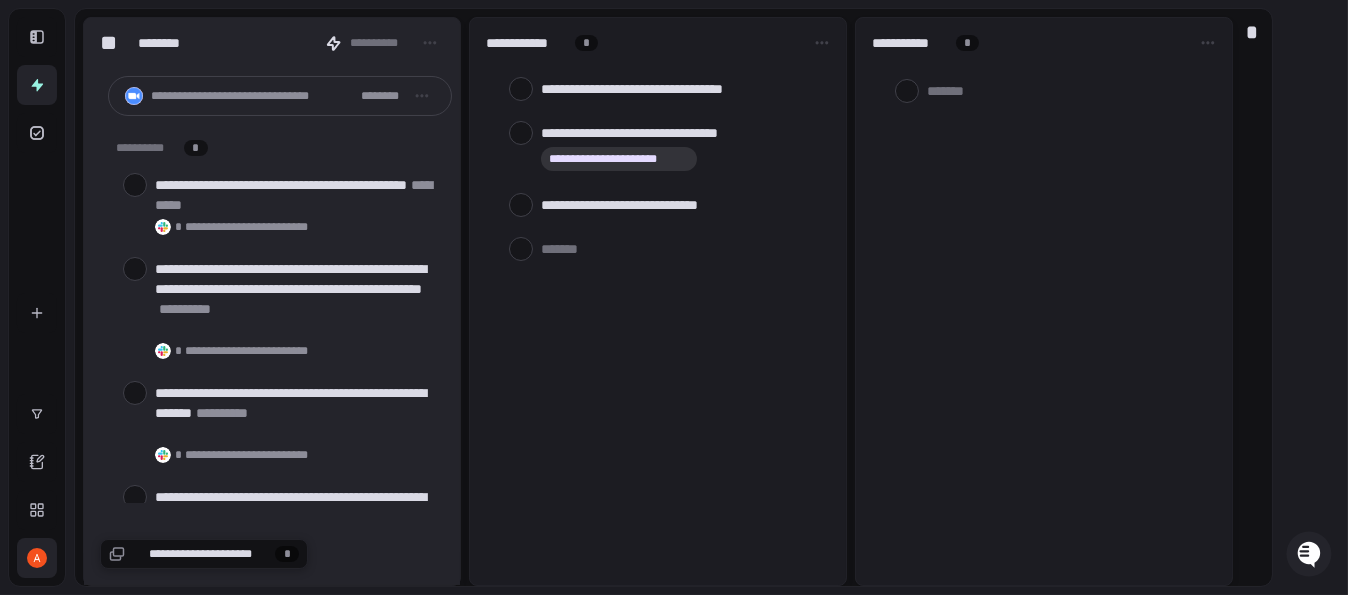 click at bounding box center (37, 558) 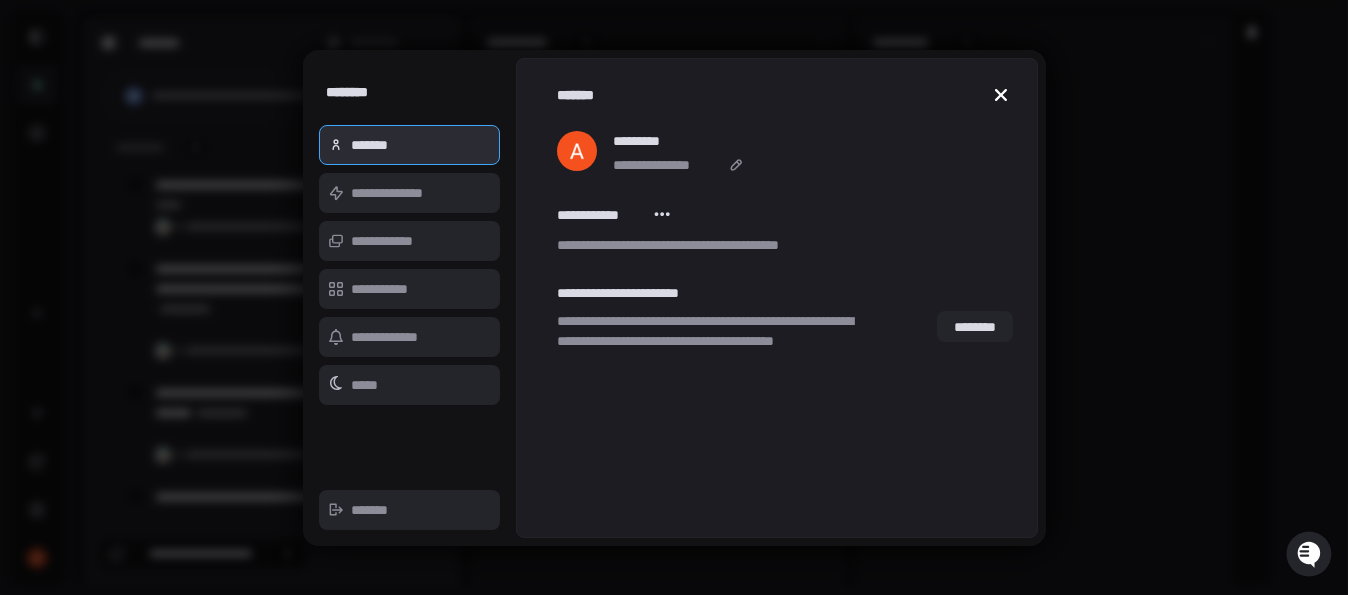 click 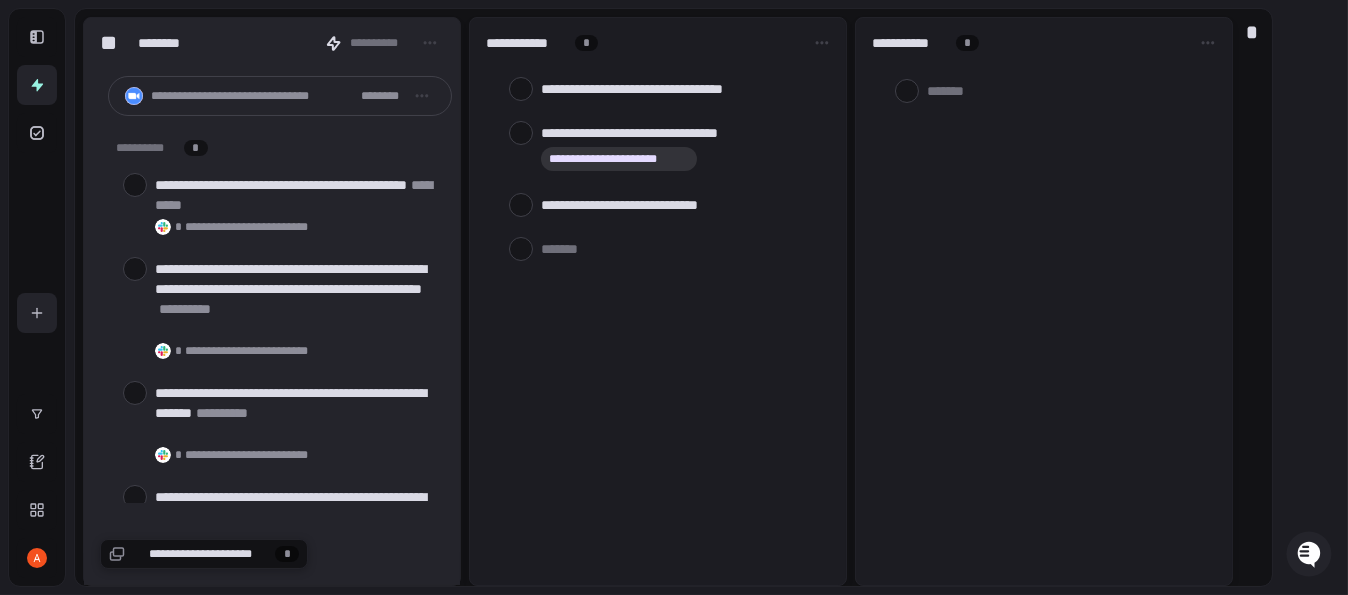 click at bounding box center [37, 313] 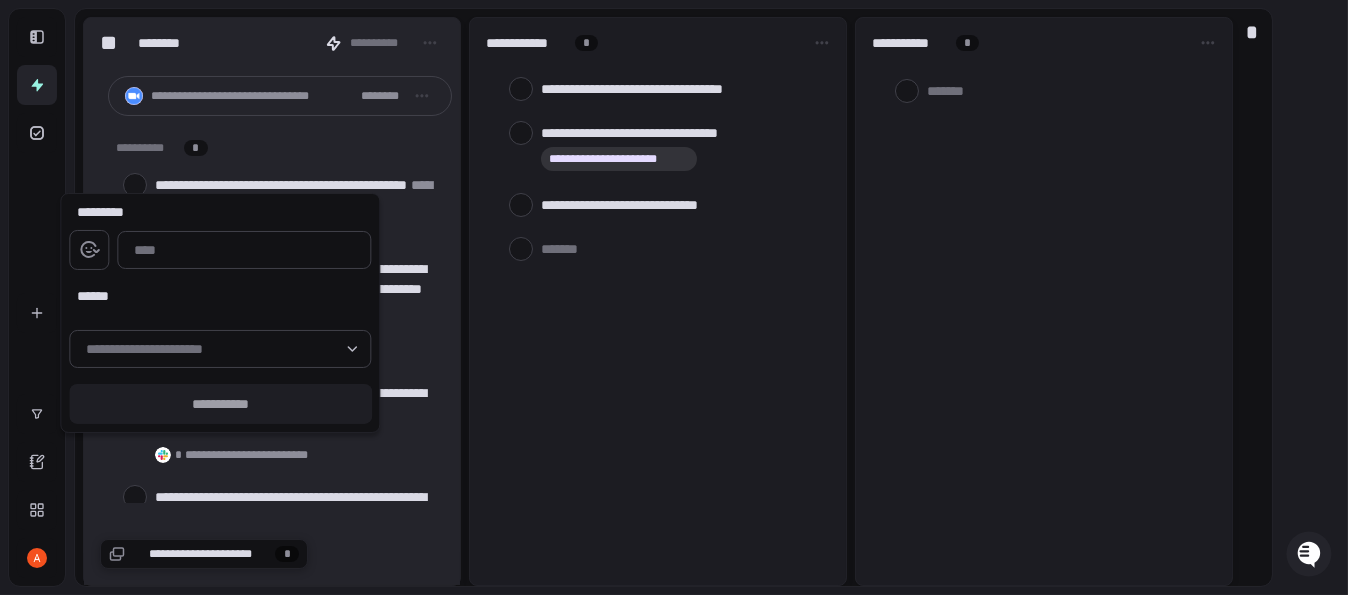 click at bounding box center (674, 297) 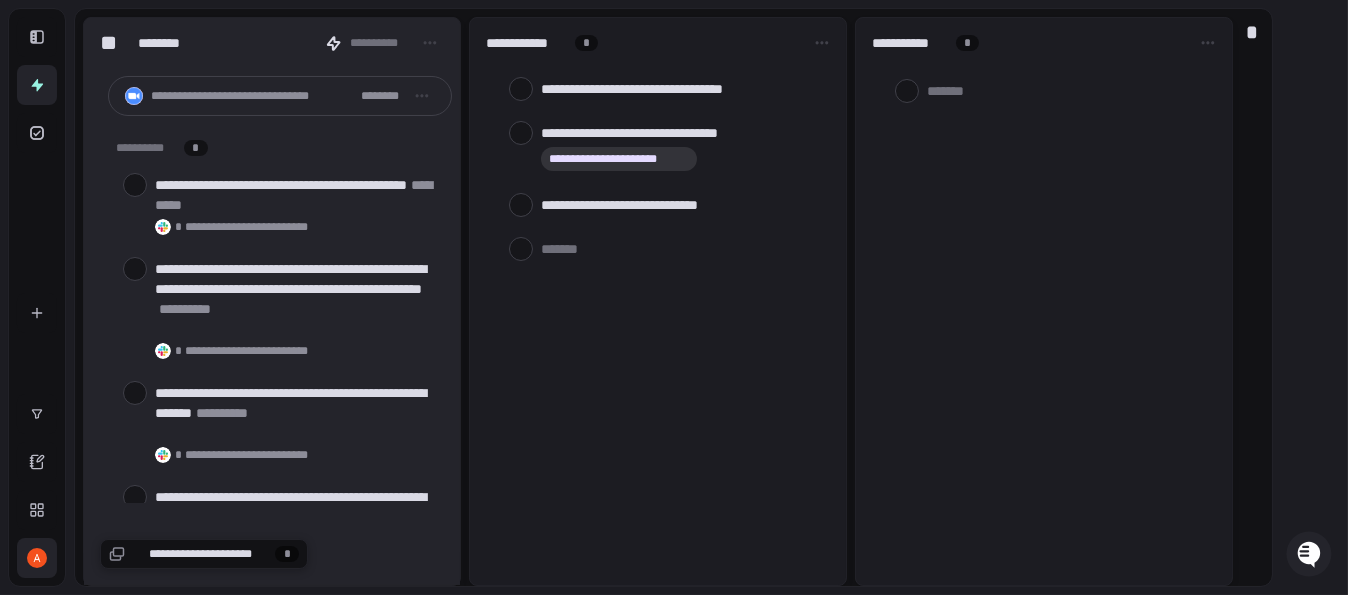 click at bounding box center (37, 558) 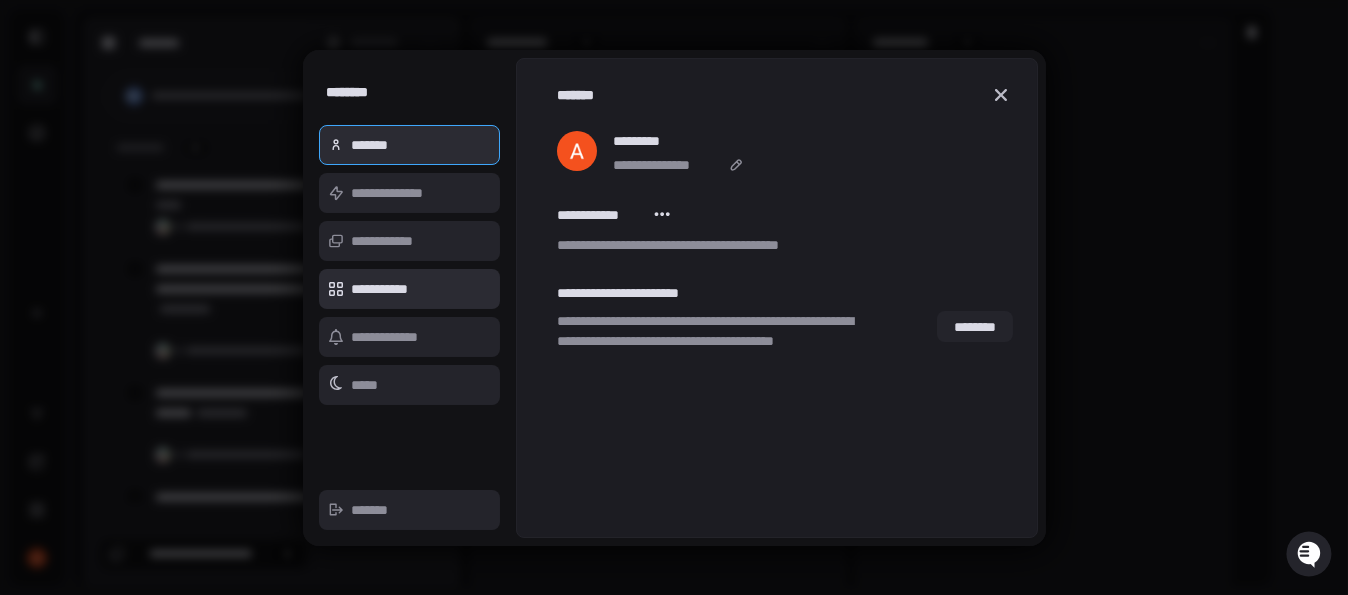 click on "**********" at bounding box center [410, 289] 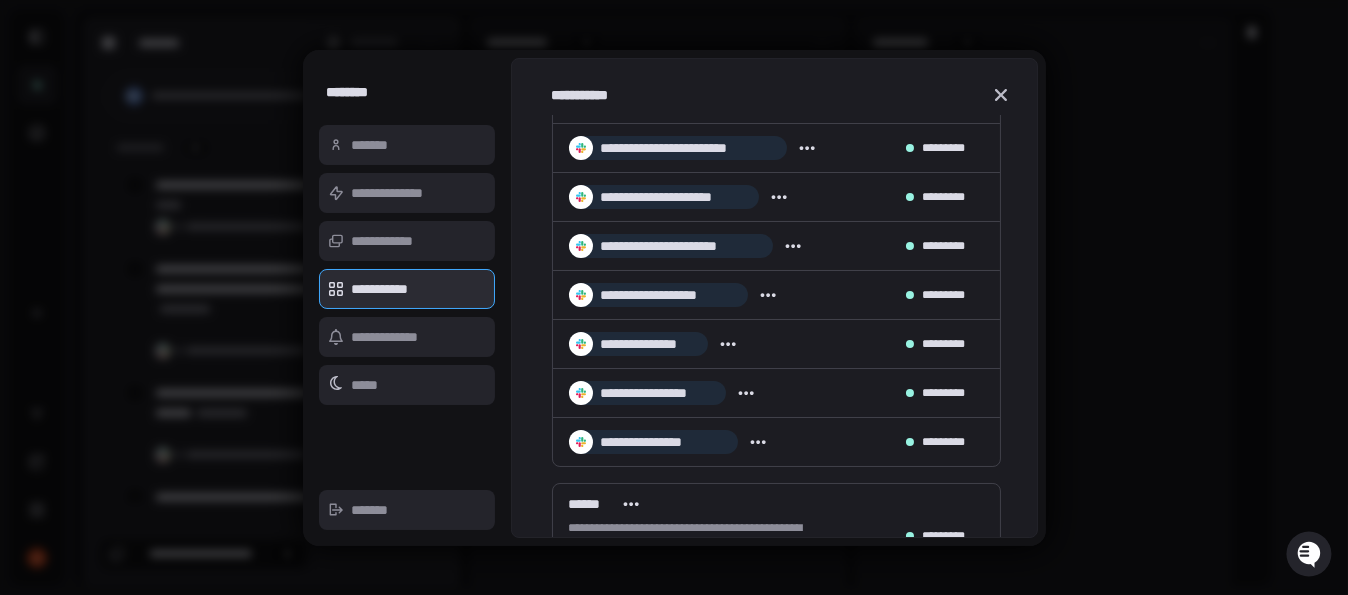 scroll, scrollTop: 553, scrollLeft: 0, axis: vertical 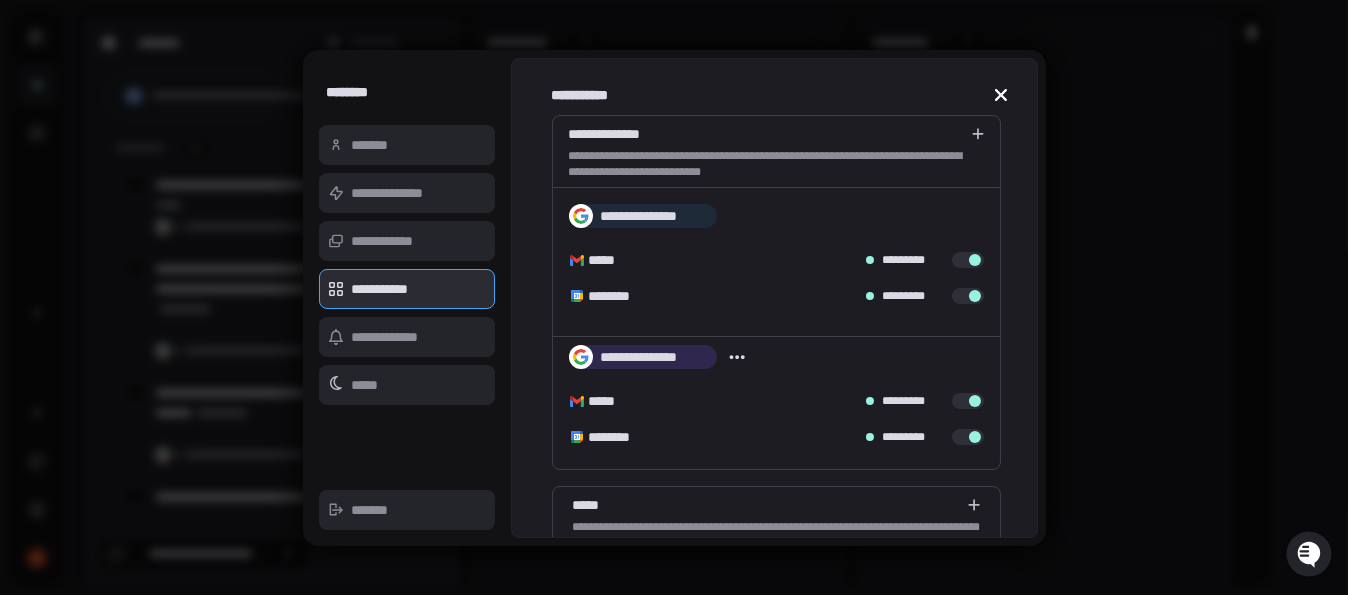 click 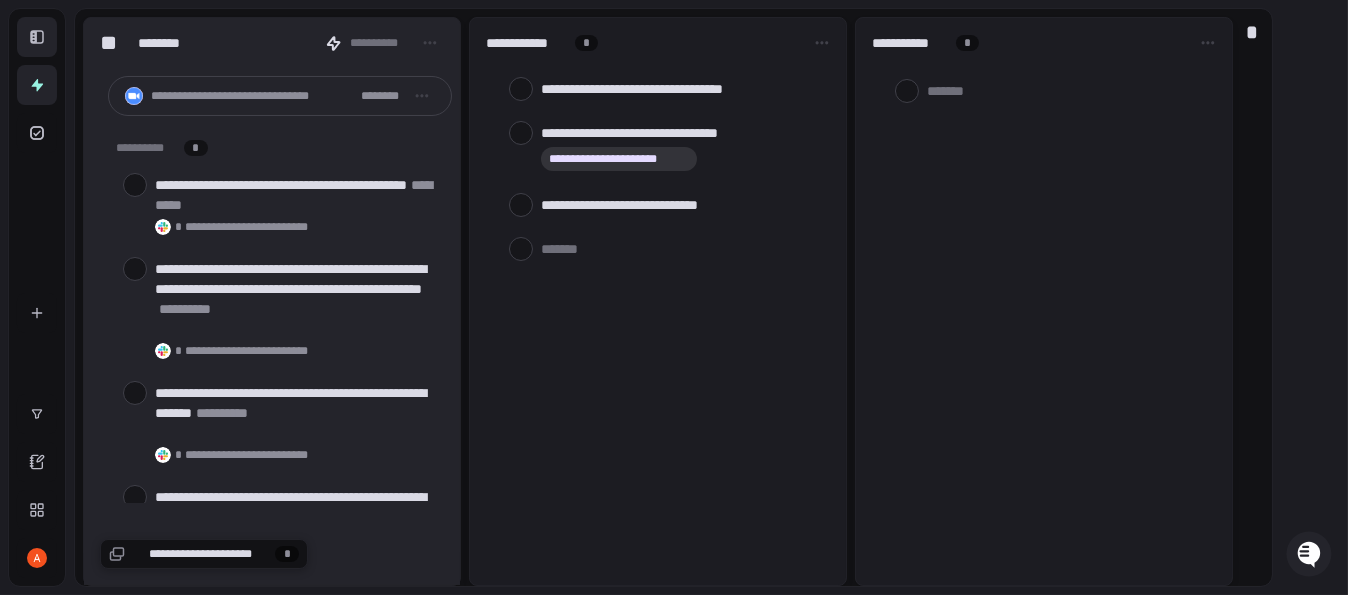 click at bounding box center [37, 37] 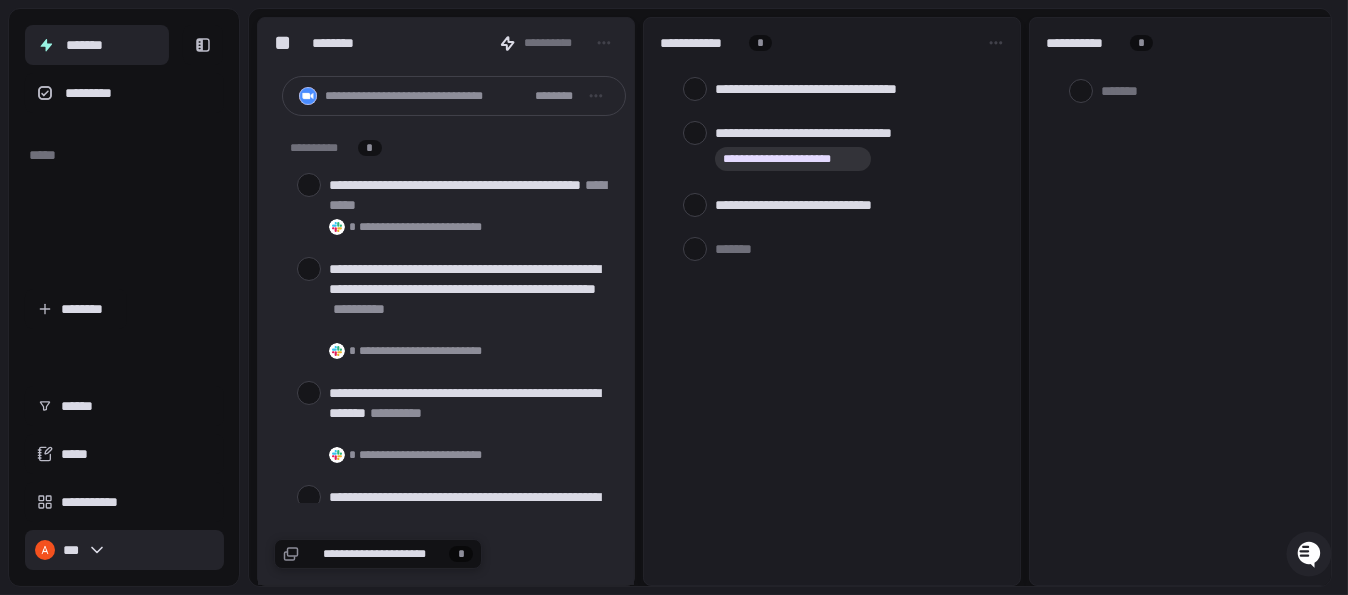 click on "***" at bounding box center (124, 550) 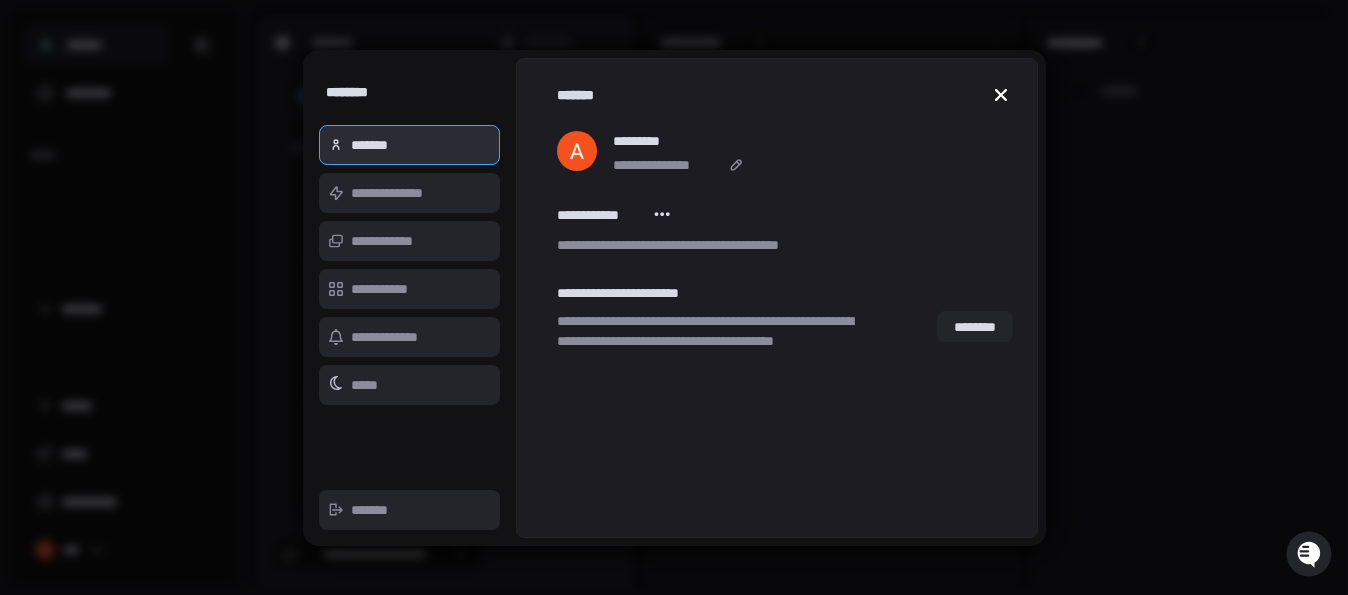 click 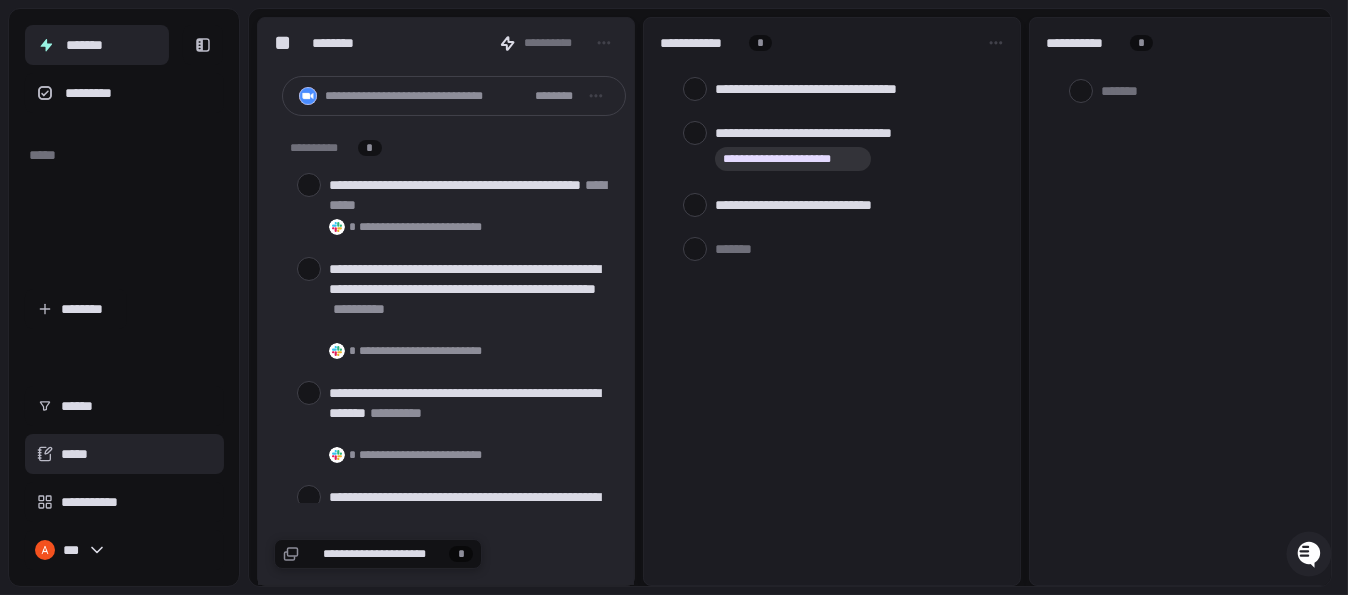 click on "*****" at bounding box center (124, 454) 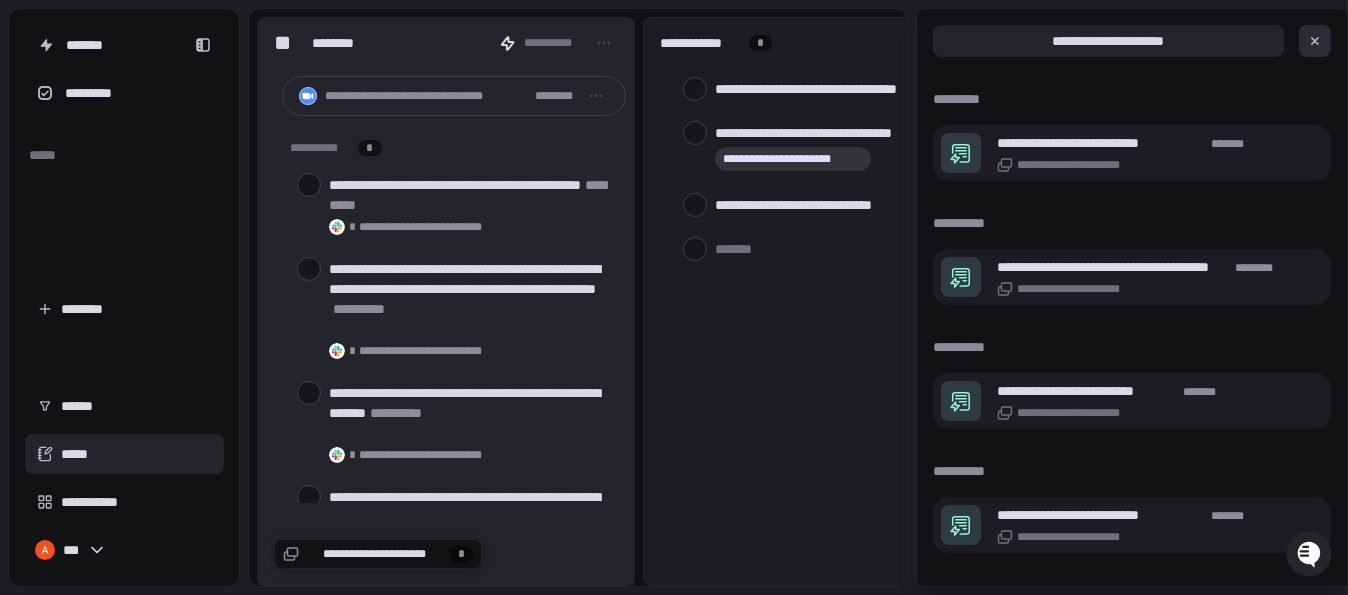 click at bounding box center (1315, 41) 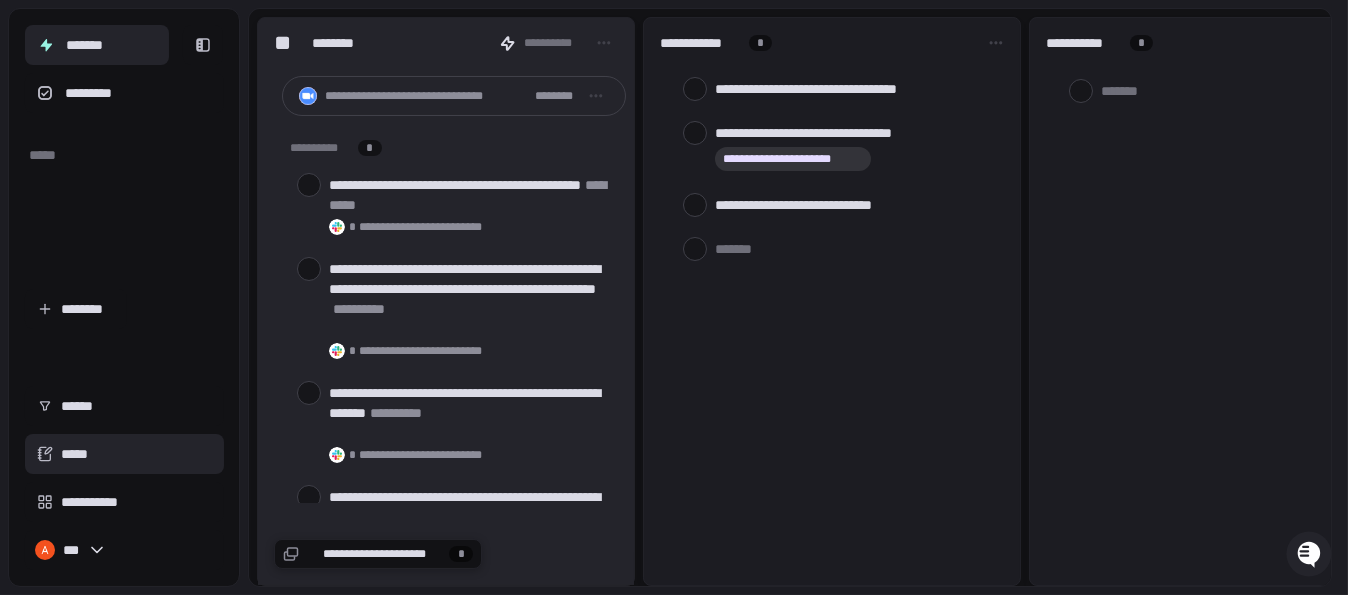 click on "*****" at bounding box center [124, 454] 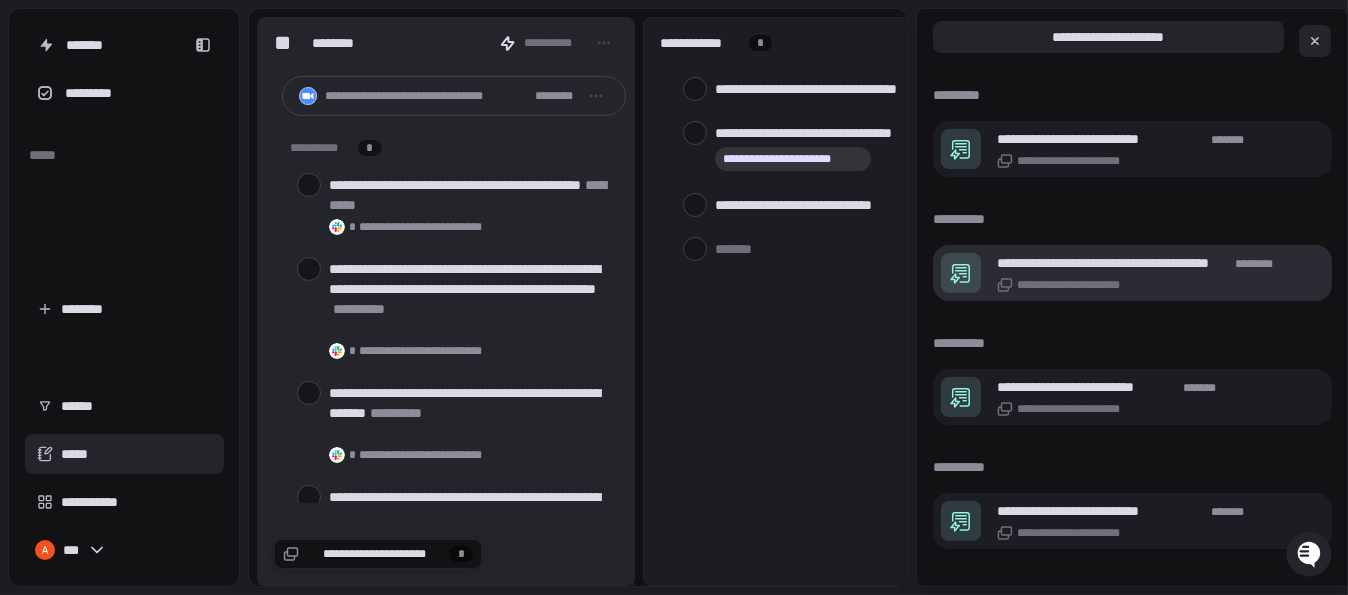 scroll, scrollTop: 0, scrollLeft: 0, axis: both 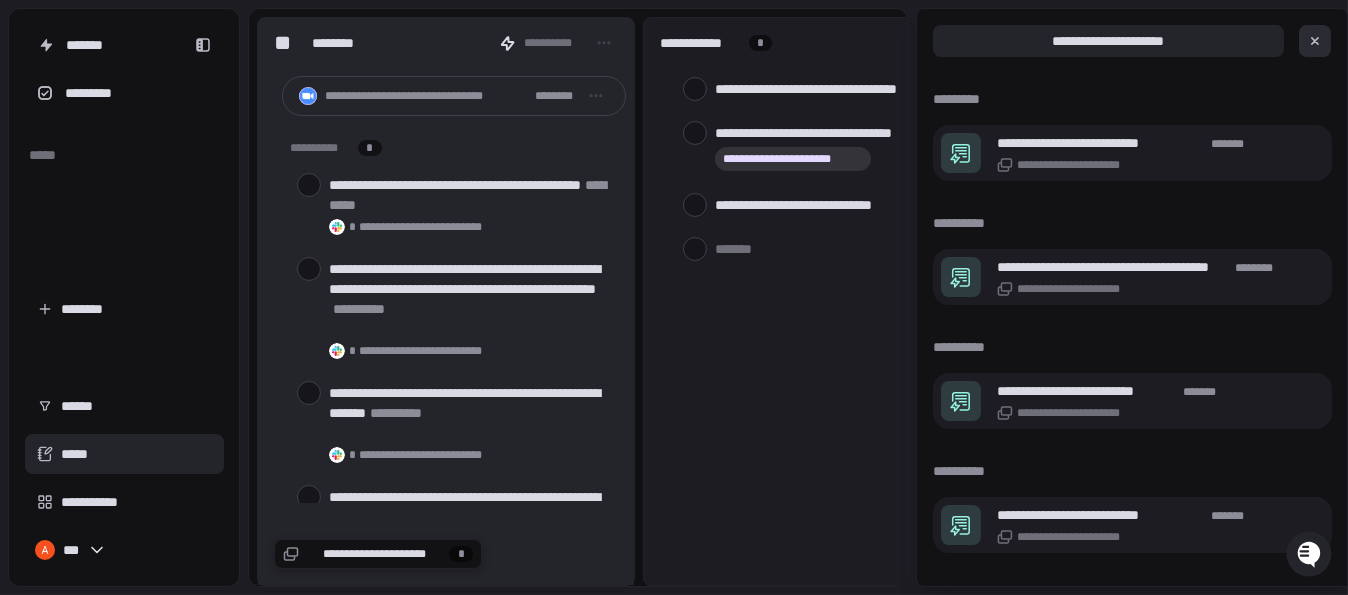 click at bounding box center (1315, 41) 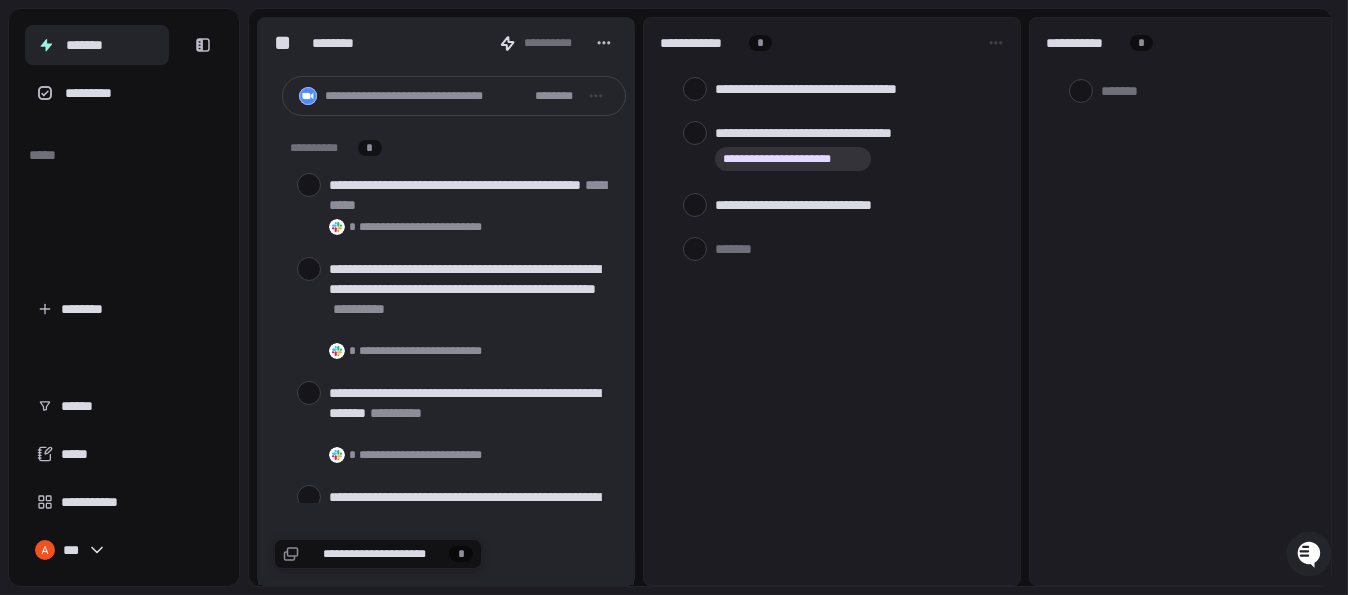 click 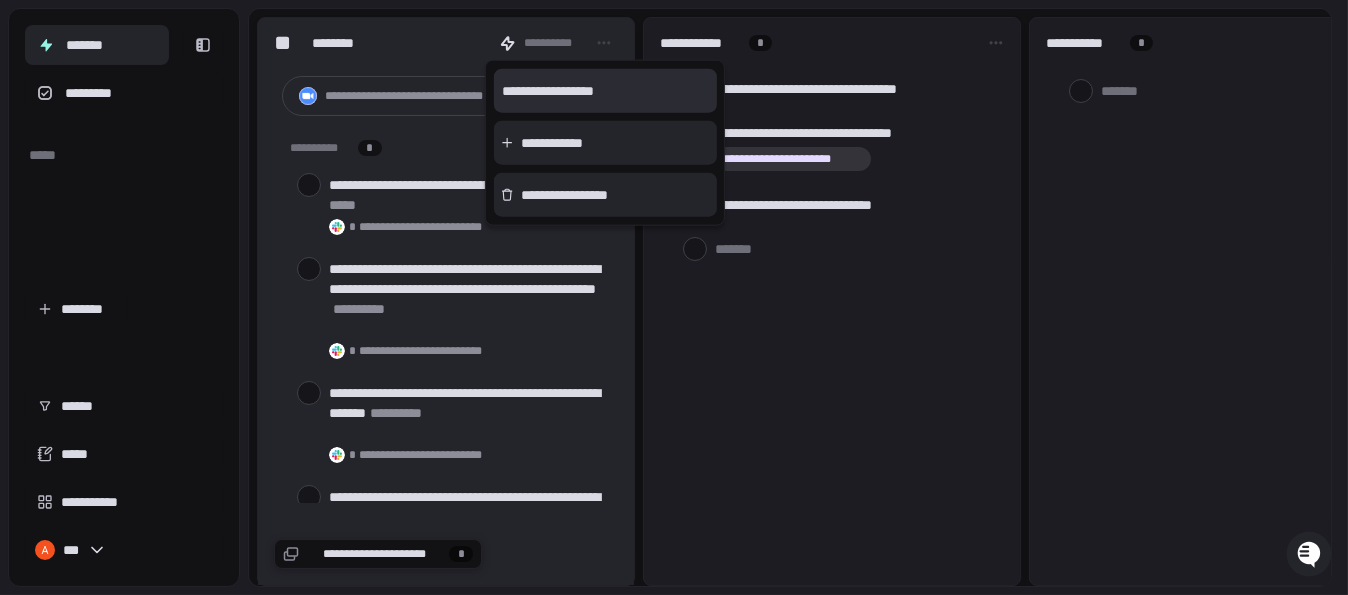 click on "**********" at bounding box center [605, 91] 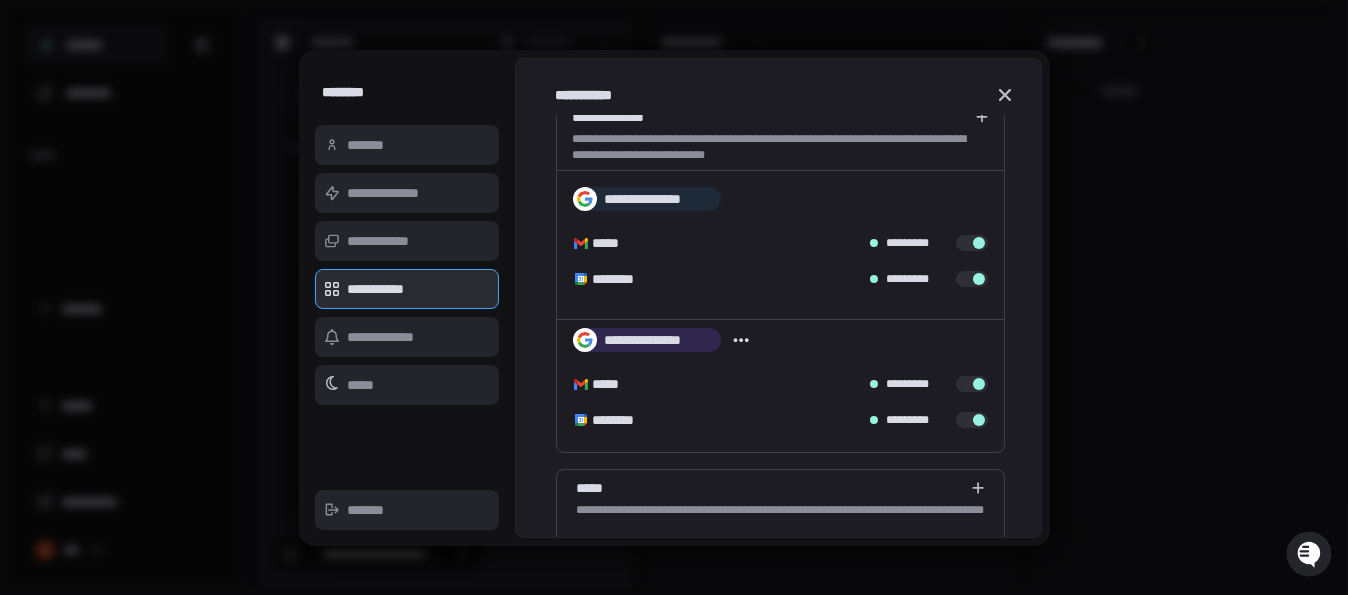 scroll, scrollTop: 0, scrollLeft: 0, axis: both 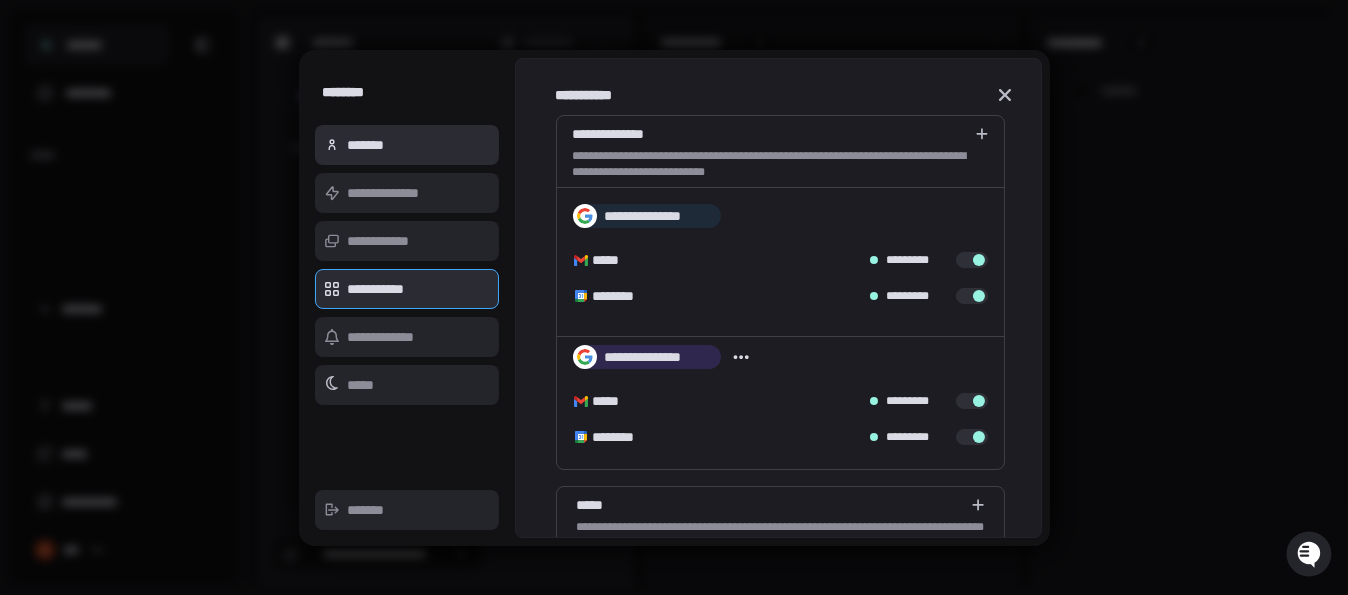 click on "*******" at bounding box center [407, 145] 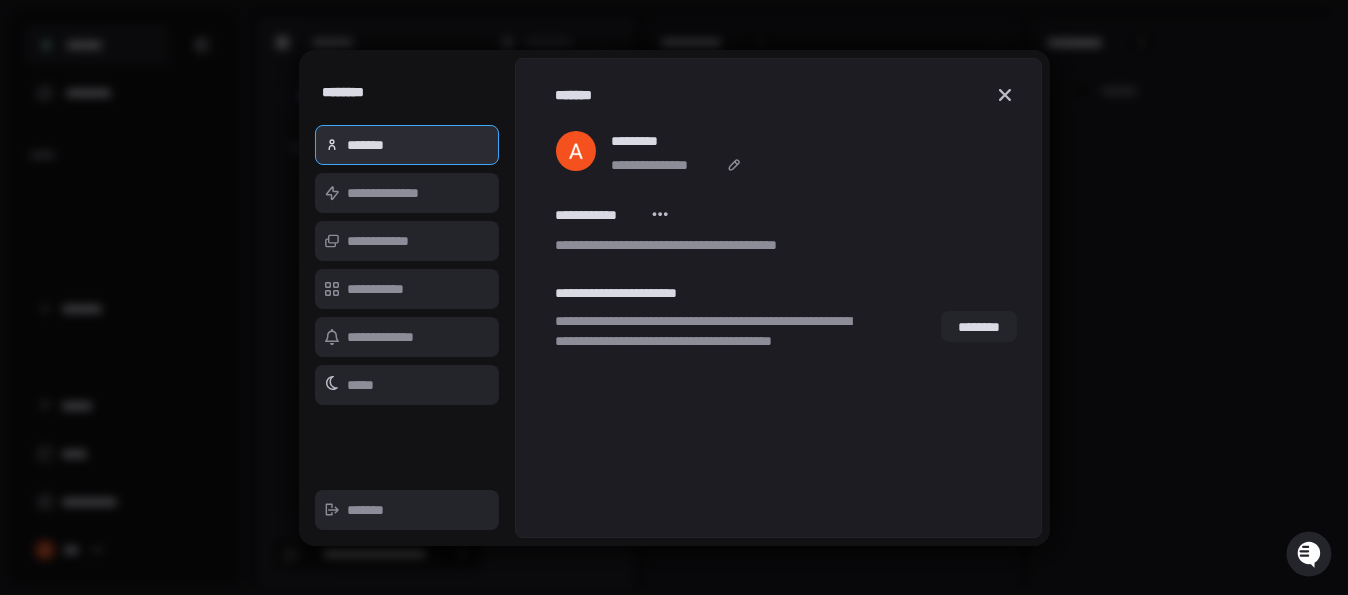 click at bounding box center [660, 215] 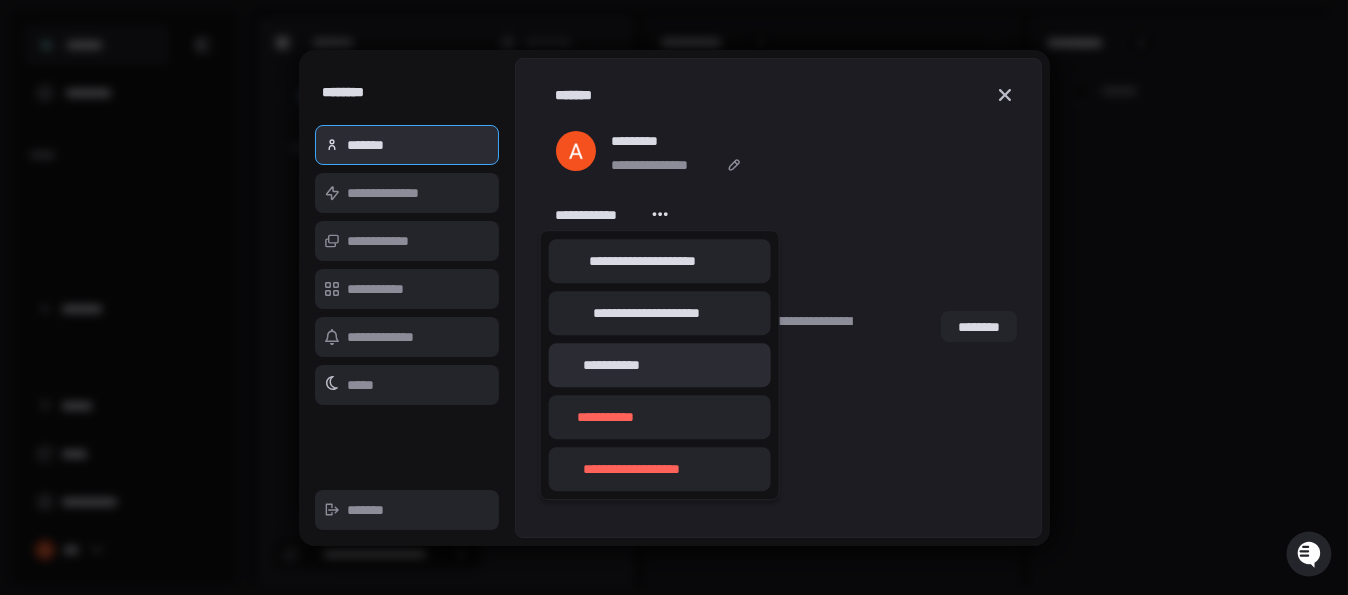 click on "**********" at bounding box center (660, 365) 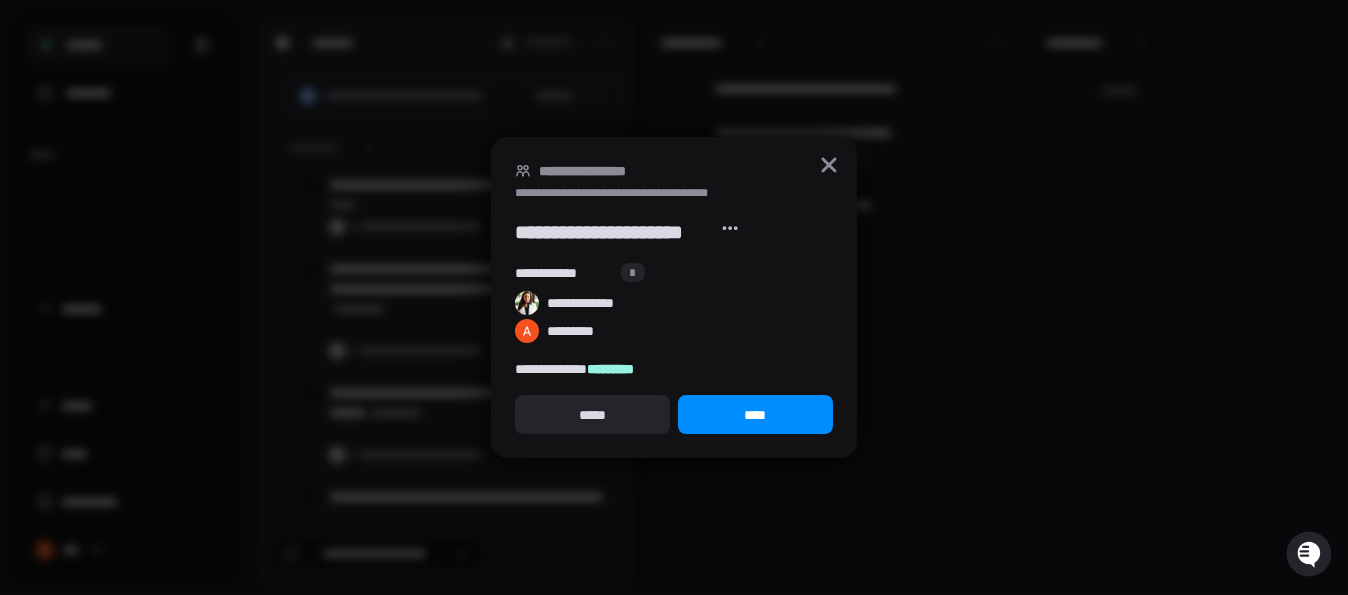 click at bounding box center [730, 229] 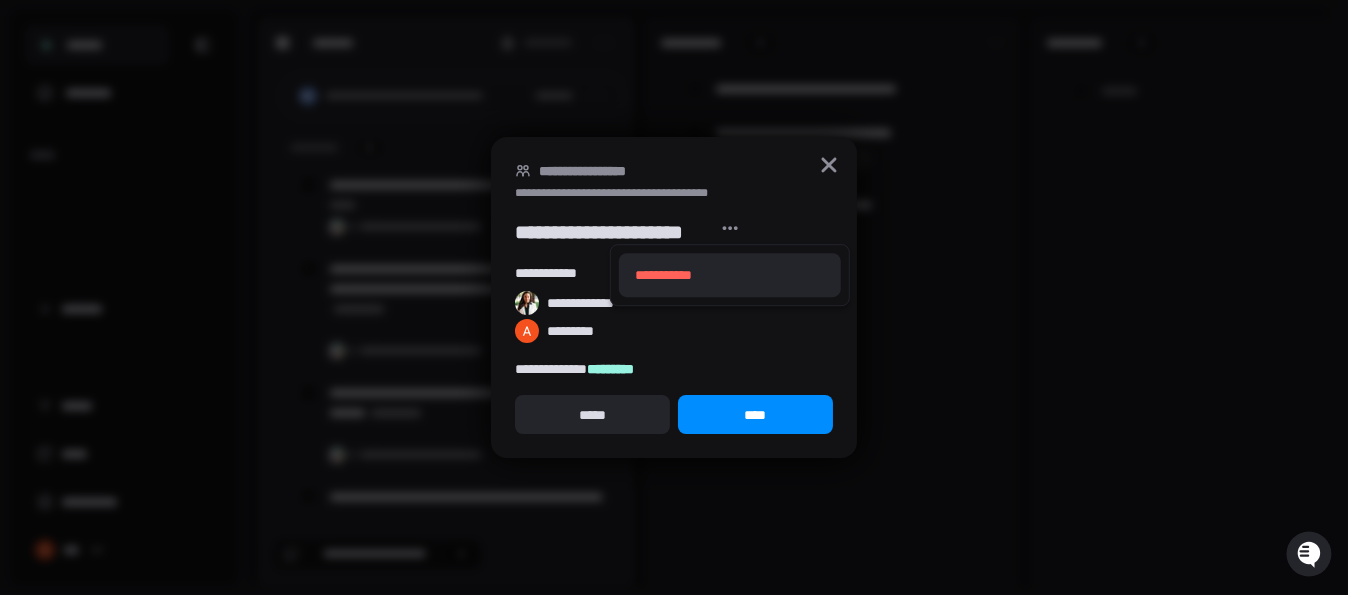 click at bounding box center [674, 297] 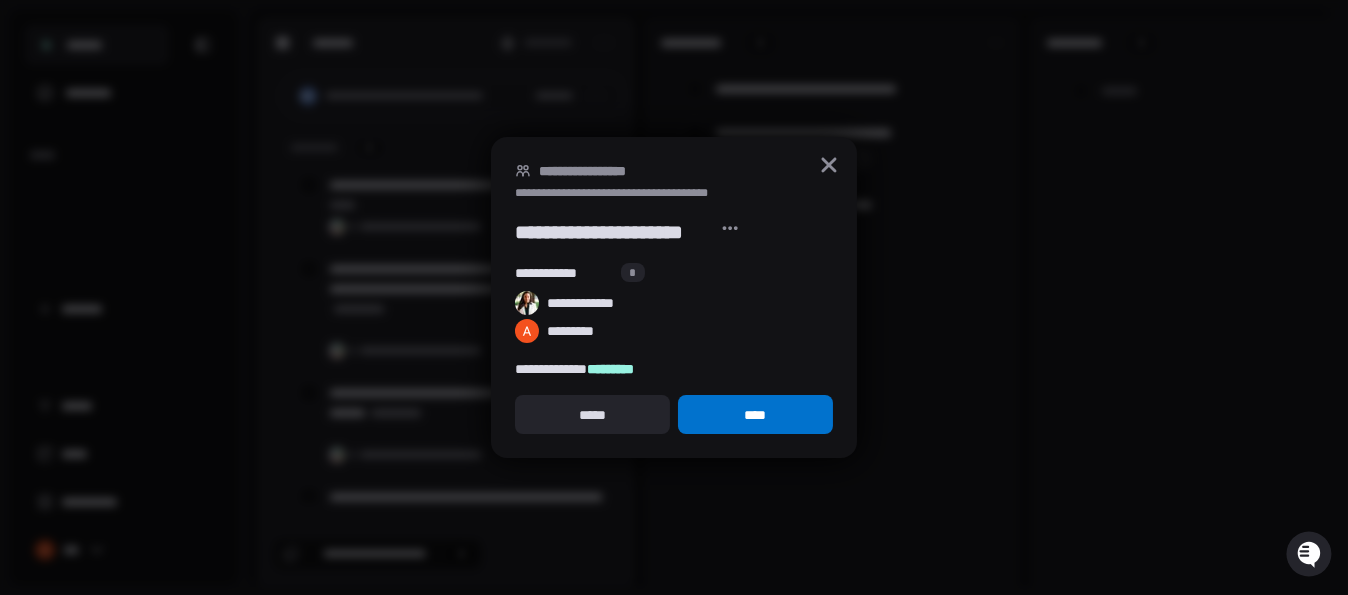 click on "****" at bounding box center [755, 415] 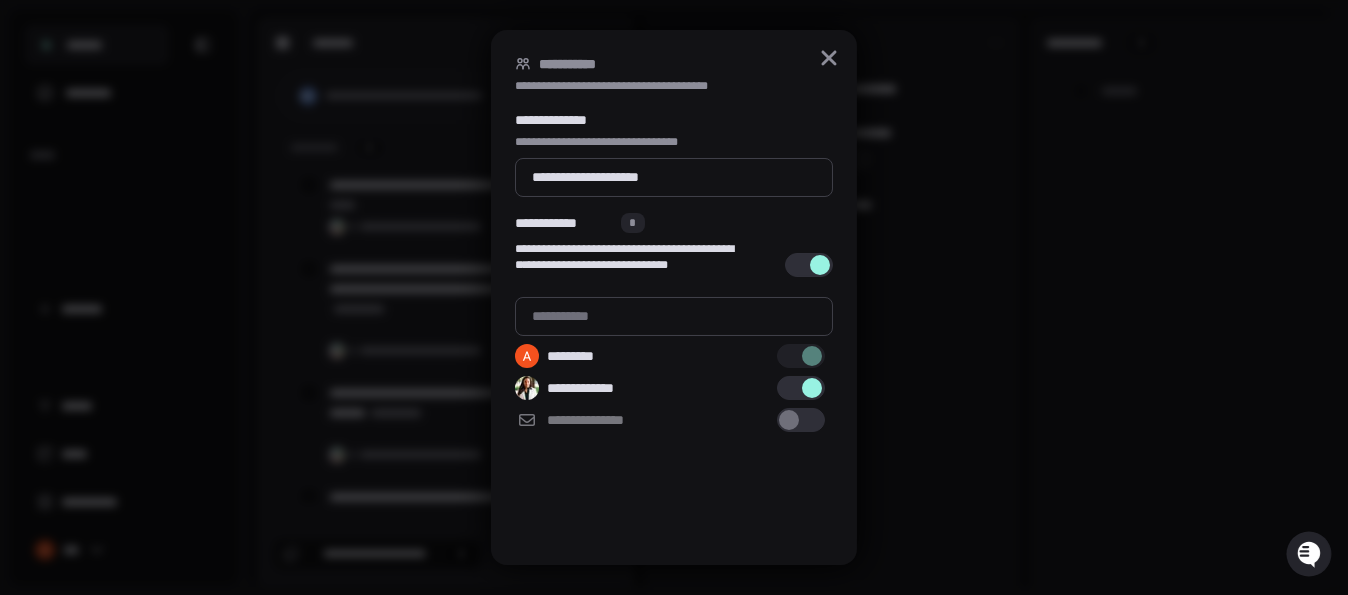 click at bounding box center (674, 316) 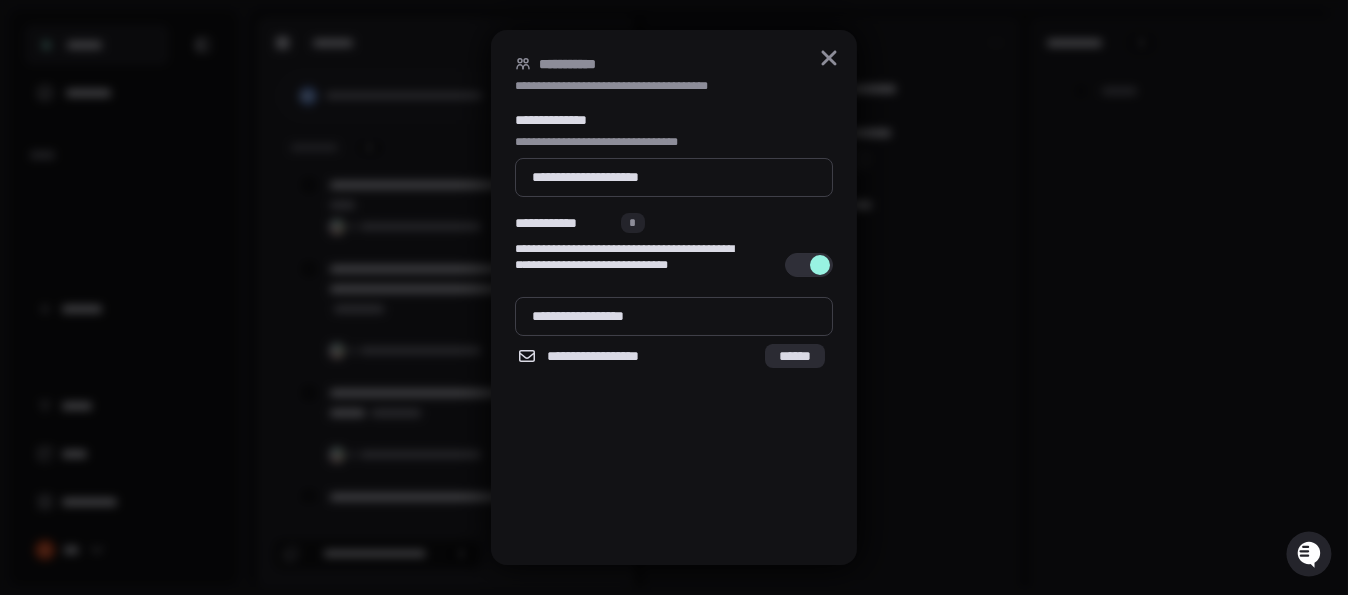 type on "**********" 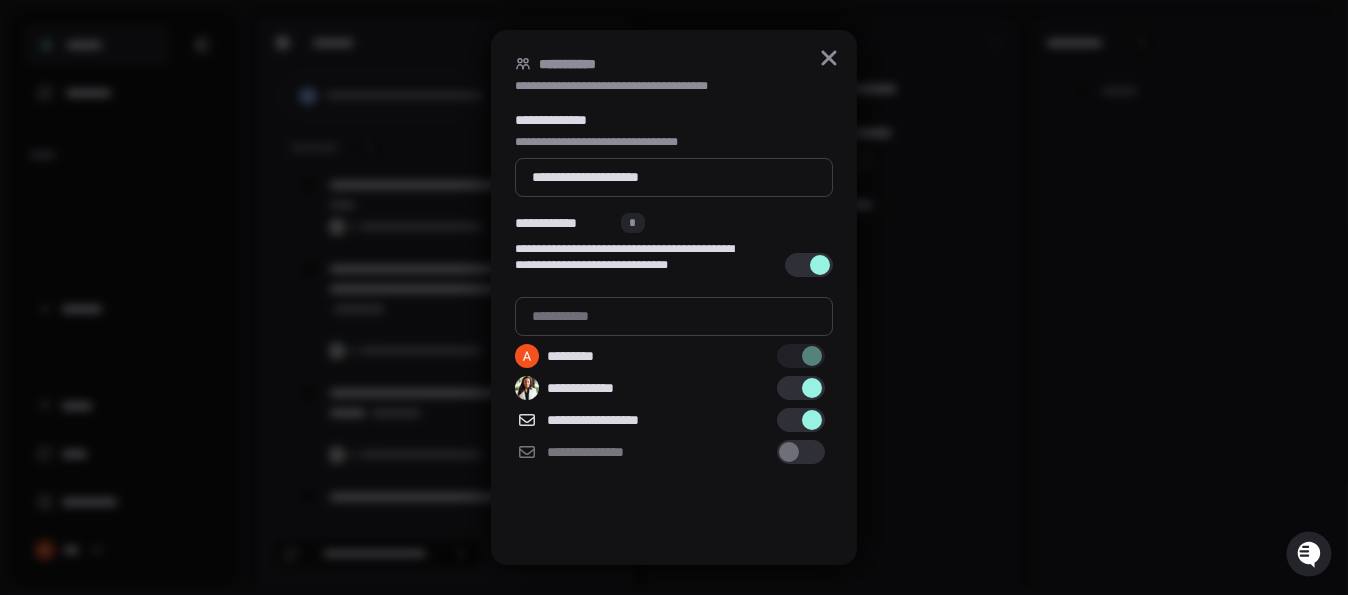 click at bounding box center [674, 316] 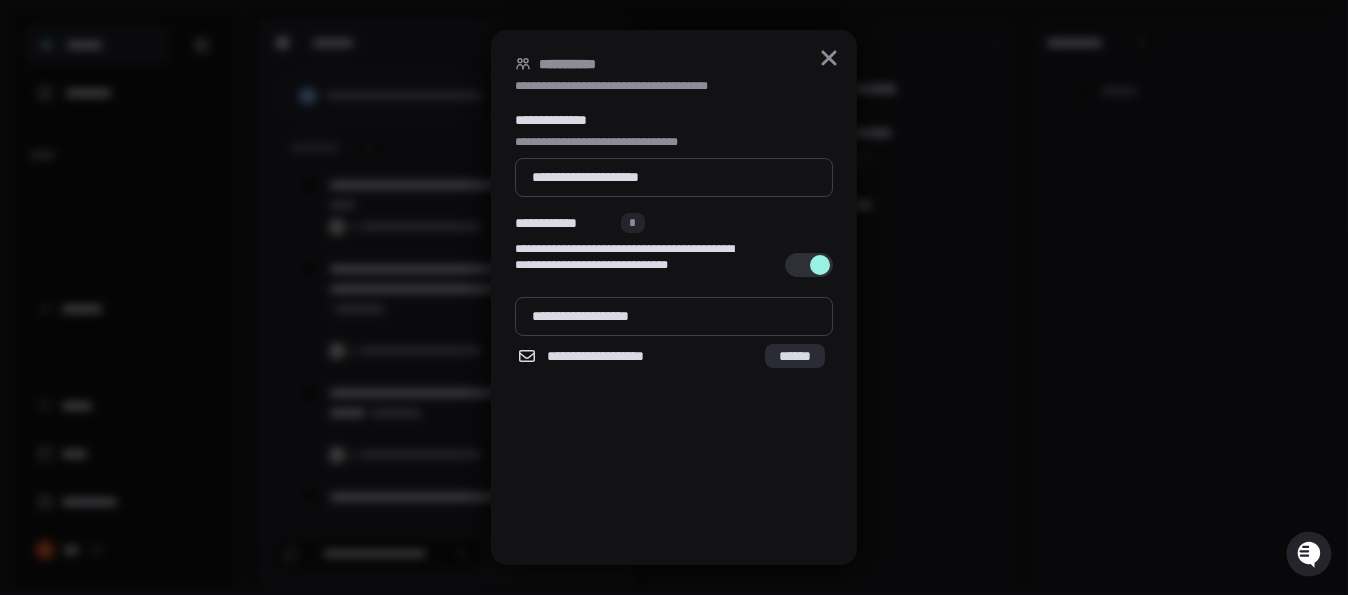 type on "**********" 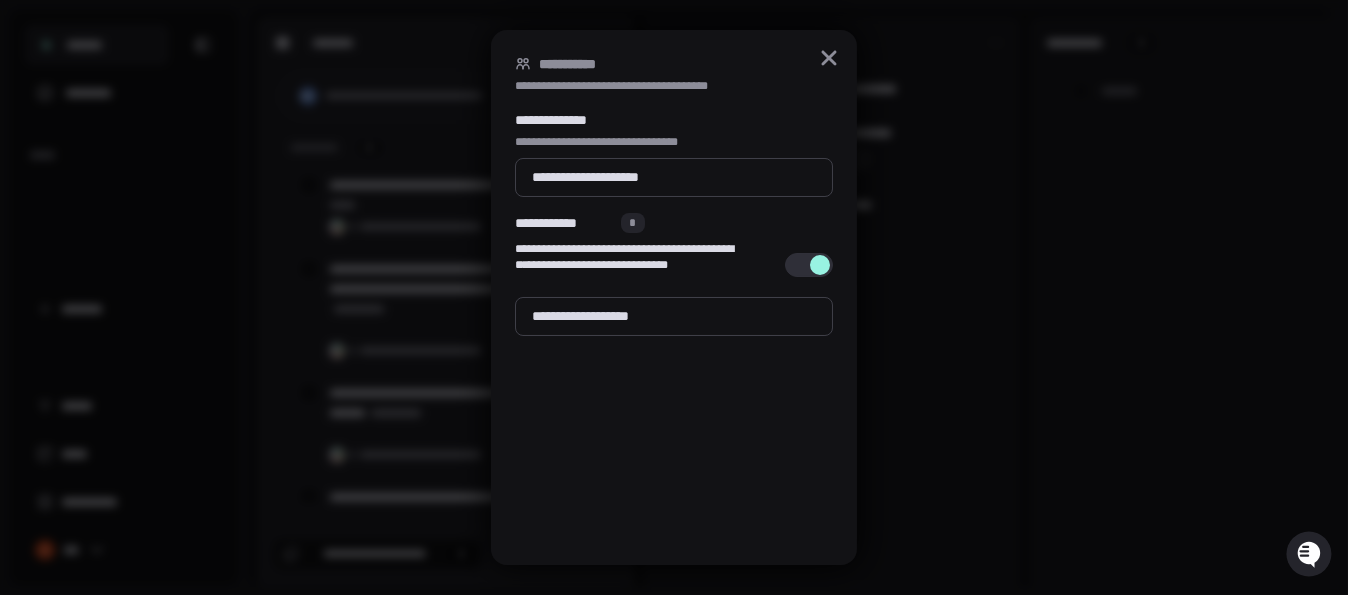 type 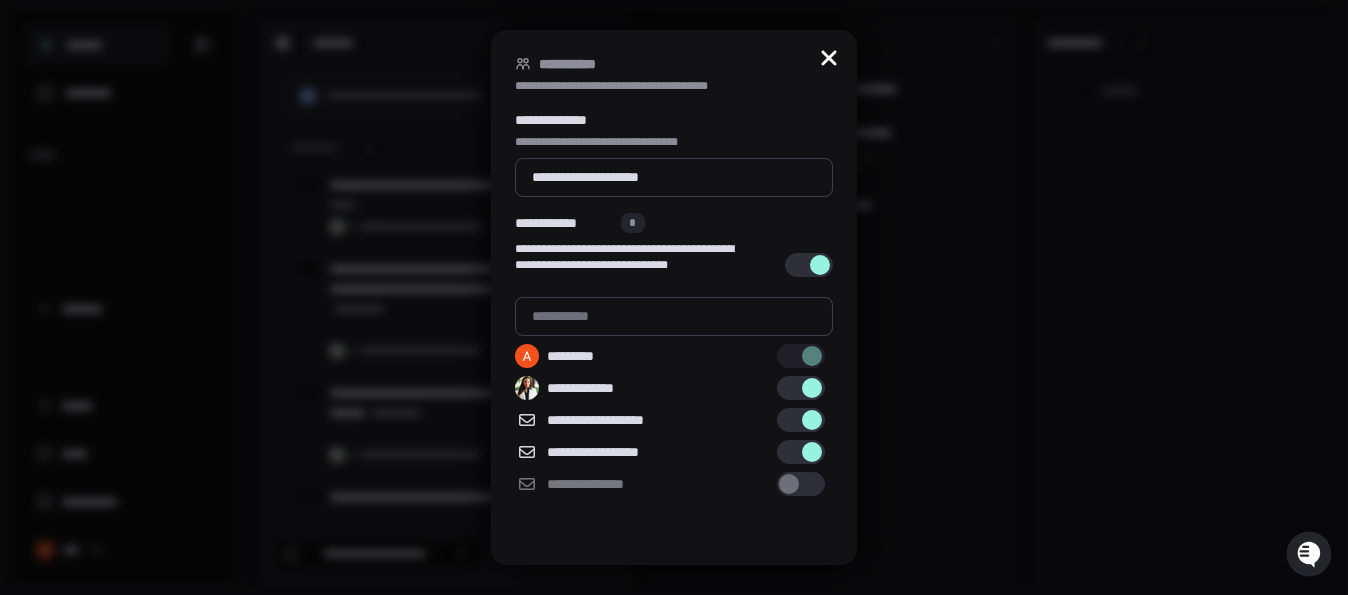 click 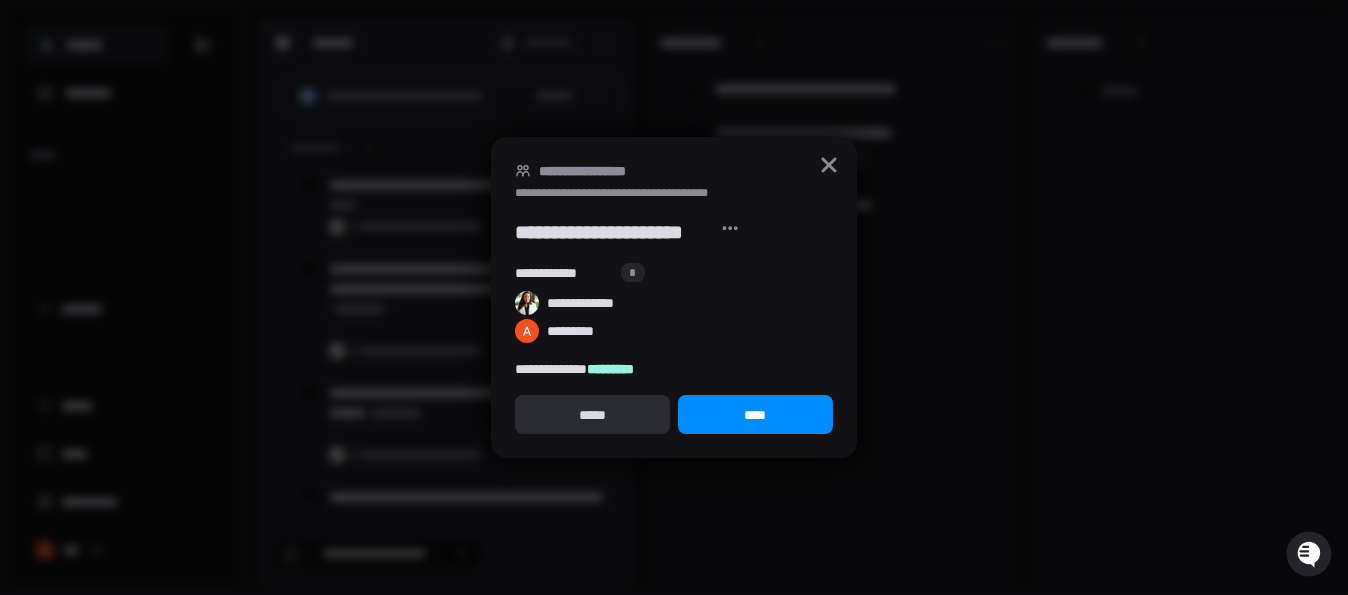 click on "*****" at bounding box center [592, 415] 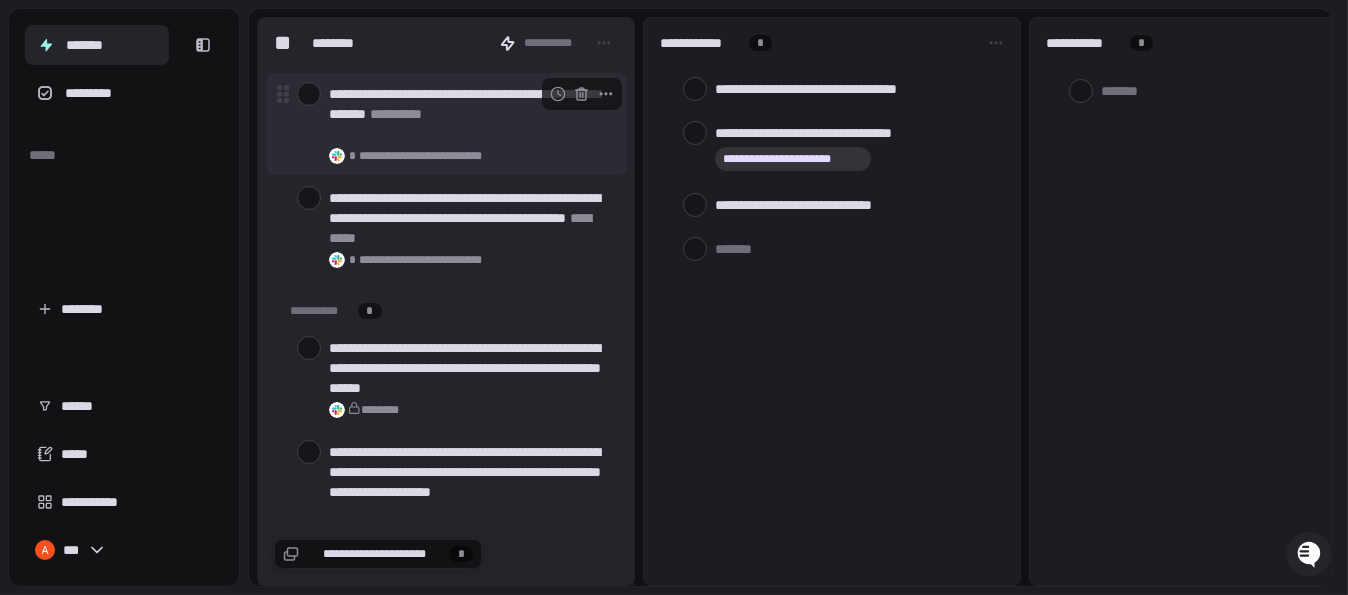 scroll, scrollTop: 300, scrollLeft: 0, axis: vertical 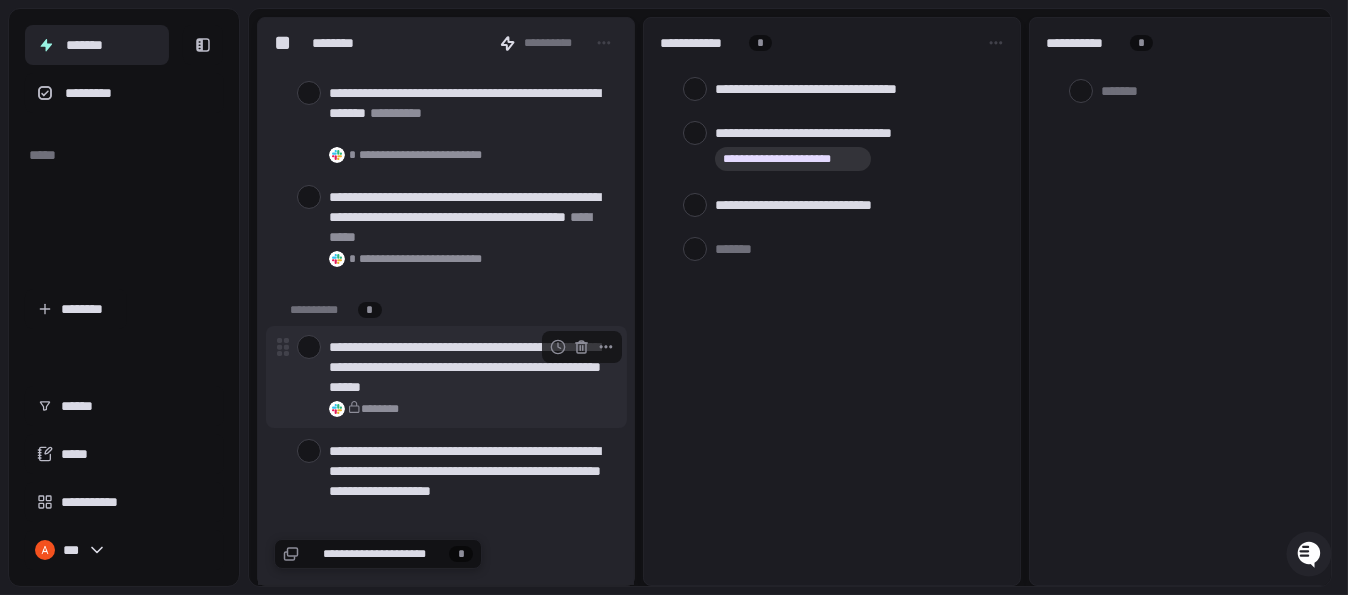 click at bounding box center (309, 347) 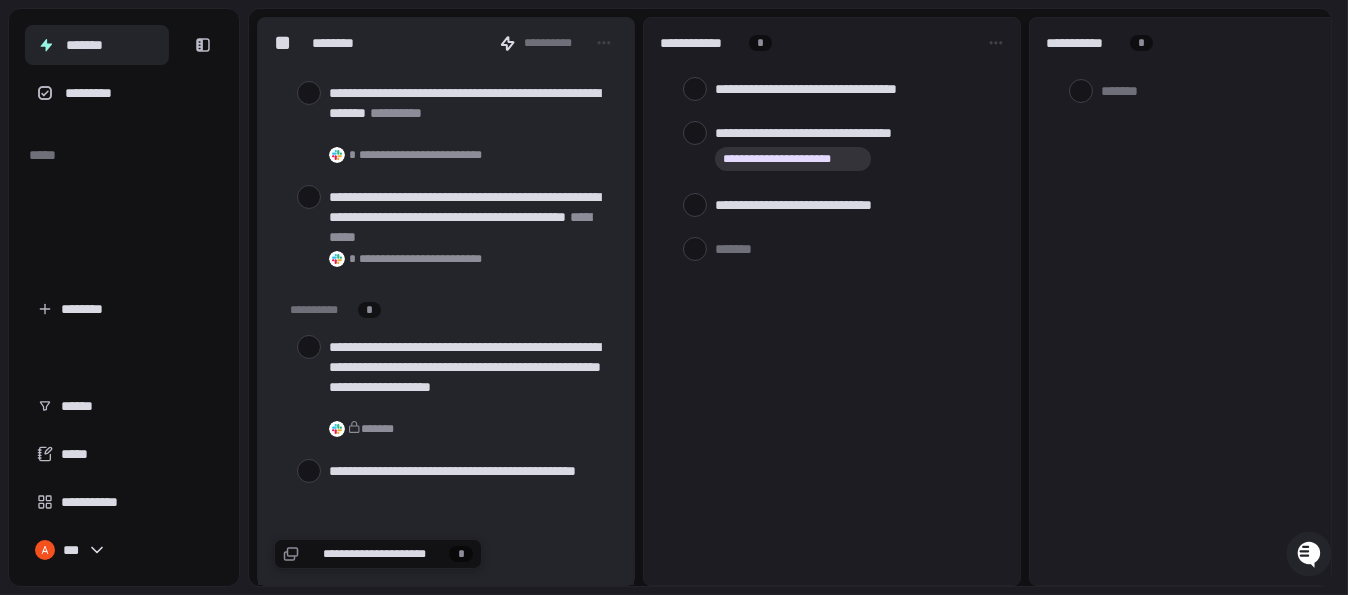 scroll, scrollTop: 400, scrollLeft: 0, axis: vertical 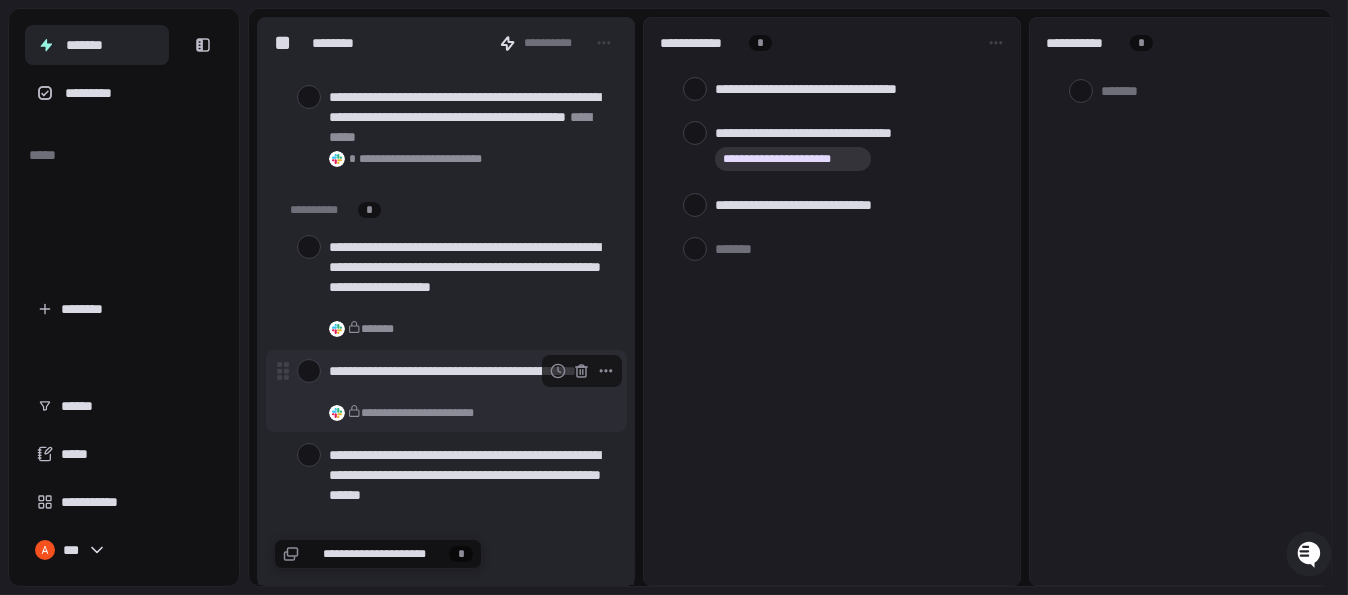 click at bounding box center [309, 371] 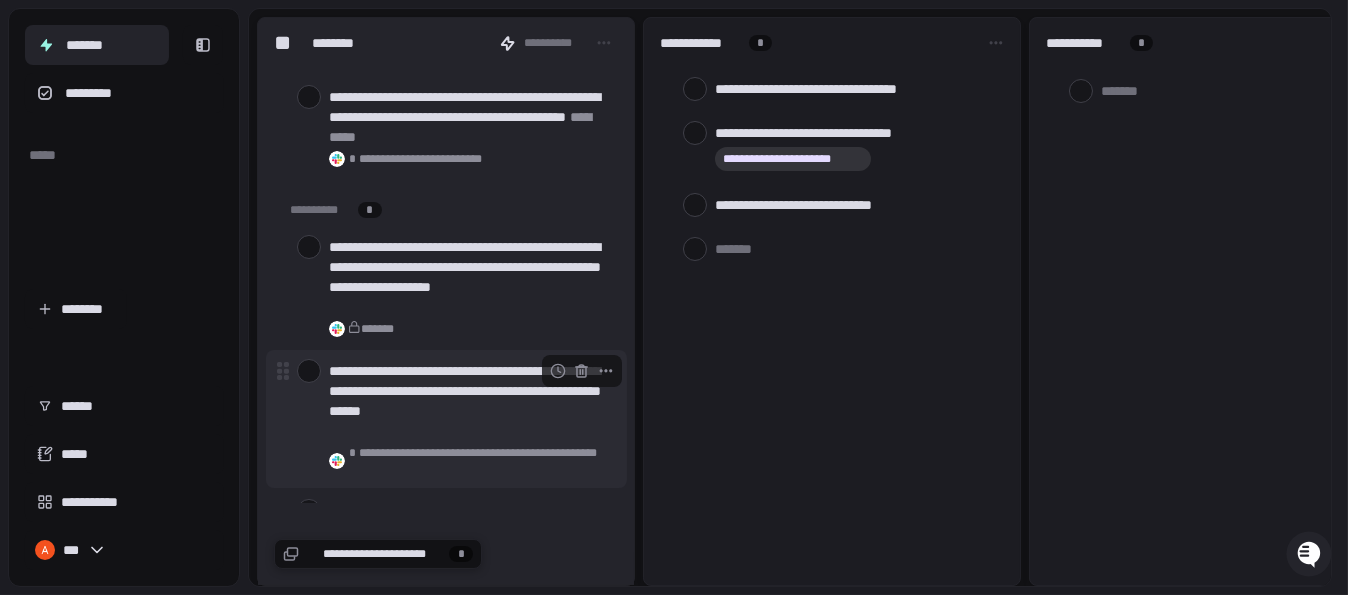 click at bounding box center [309, 371] 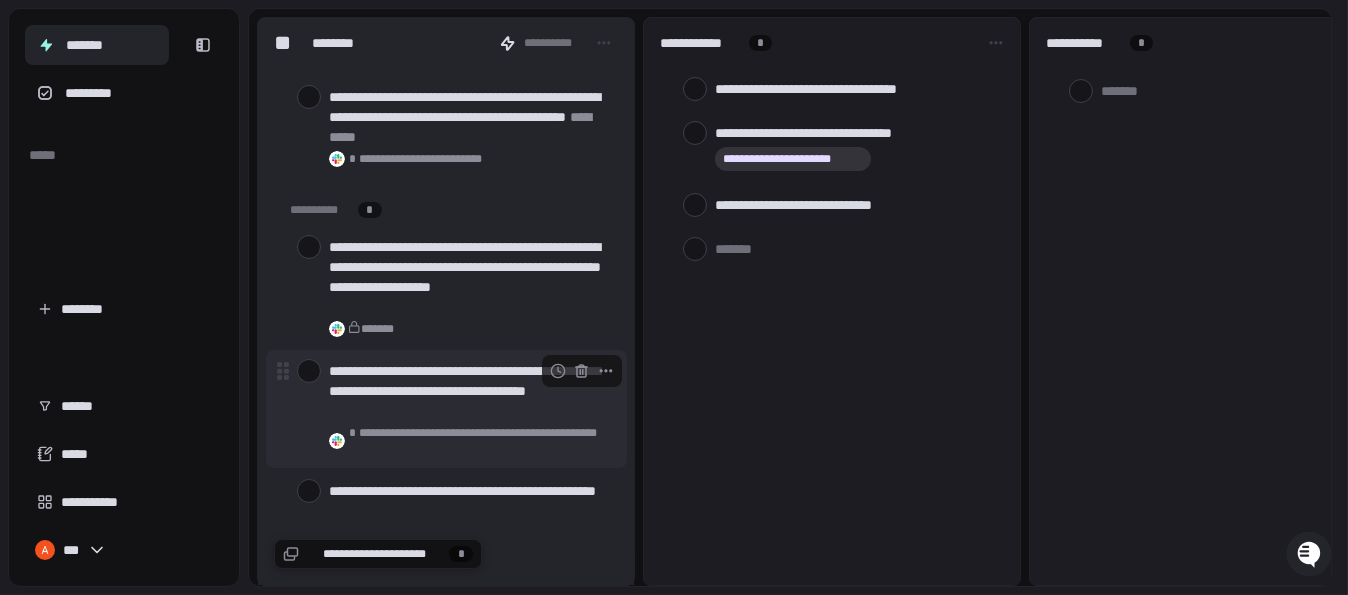 click on "**********" at bounding box center [446, 409] 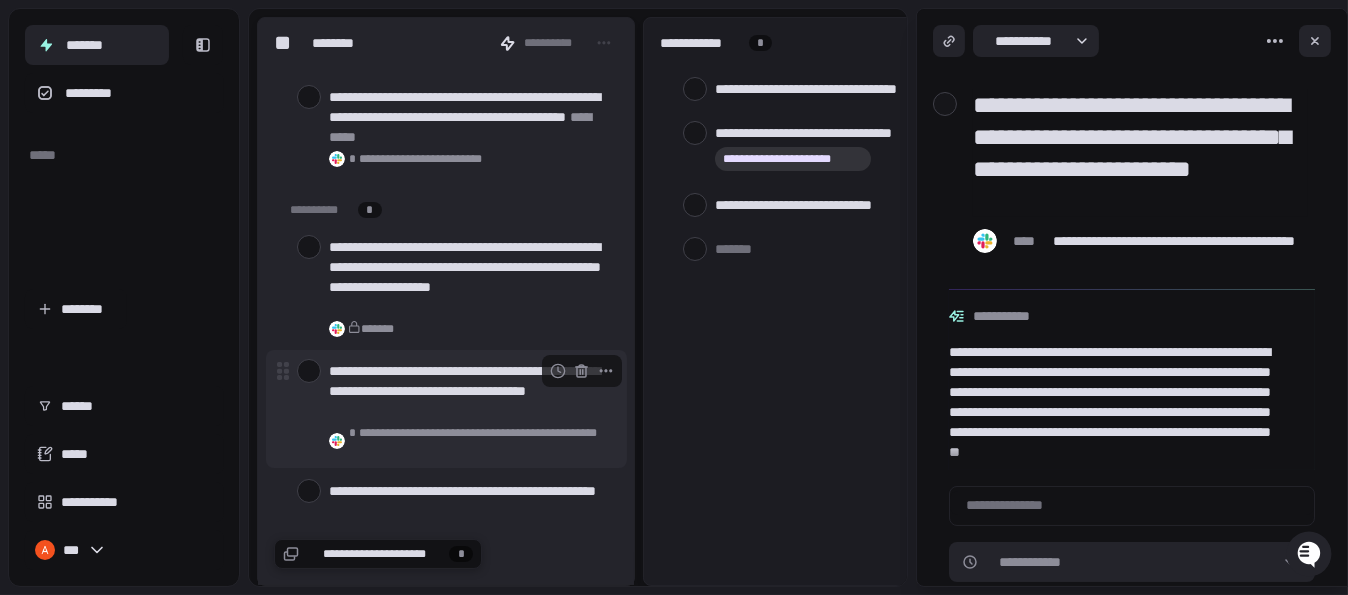click at bounding box center (309, 371) 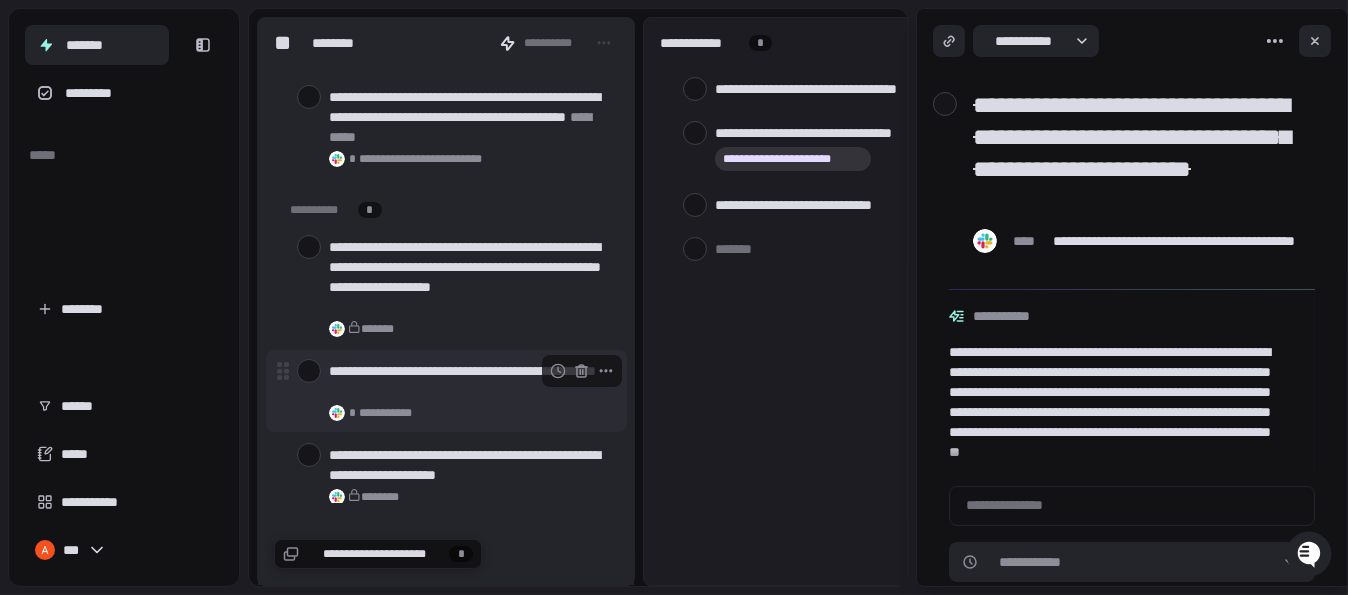 click at bounding box center (309, 371) 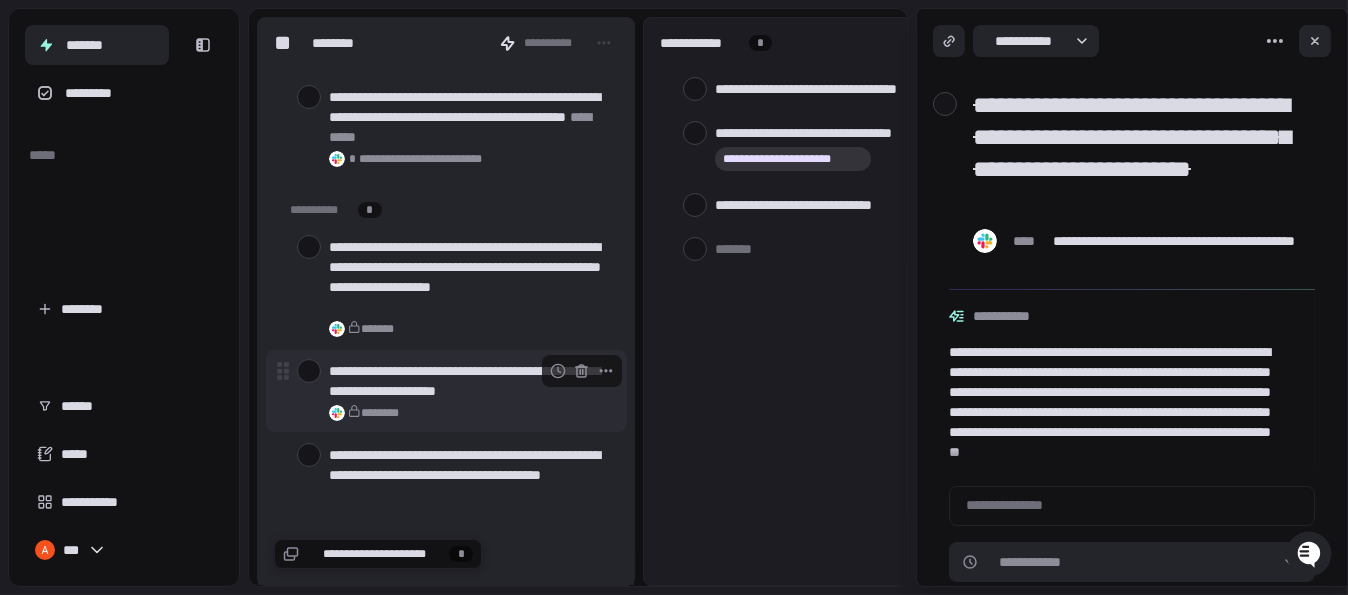 click at bounding box center (309, 371) 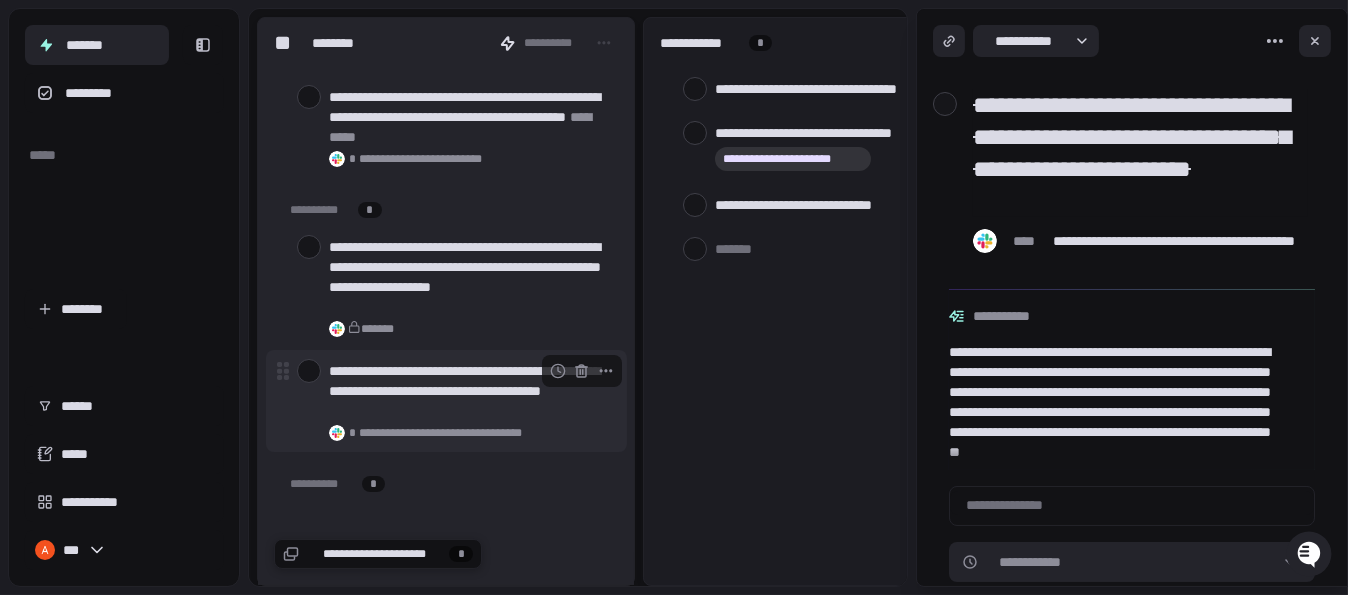 click at bounding box center [309, 371] 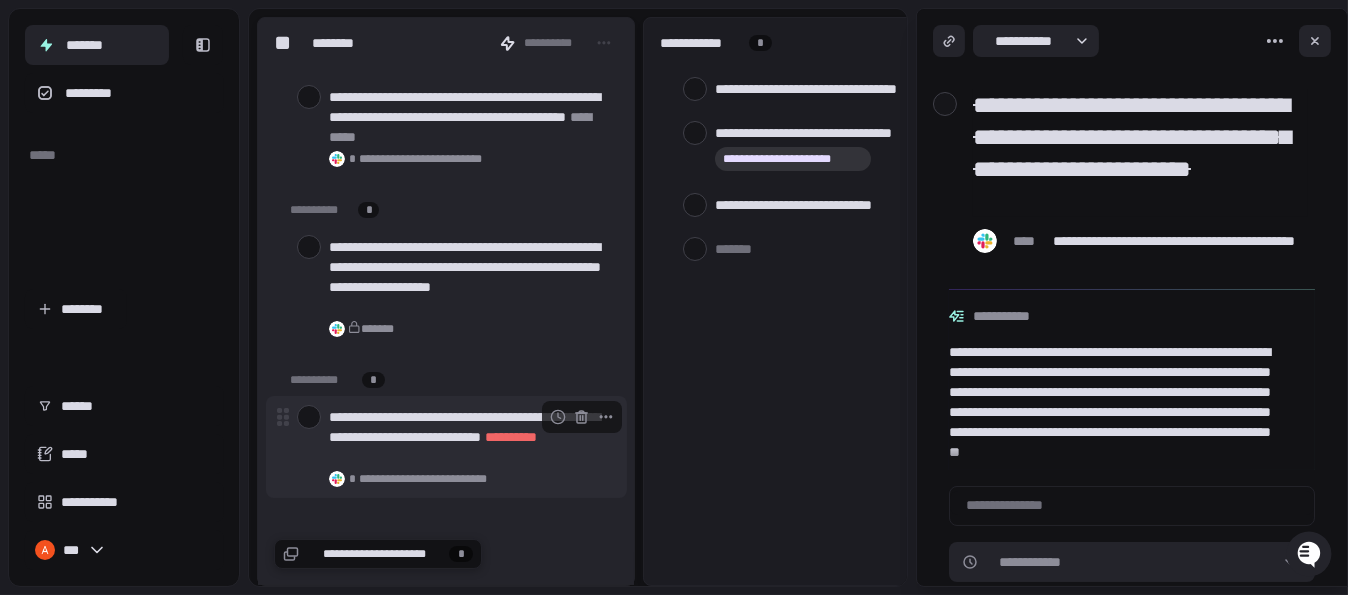 click at bounding box center (309, 417) 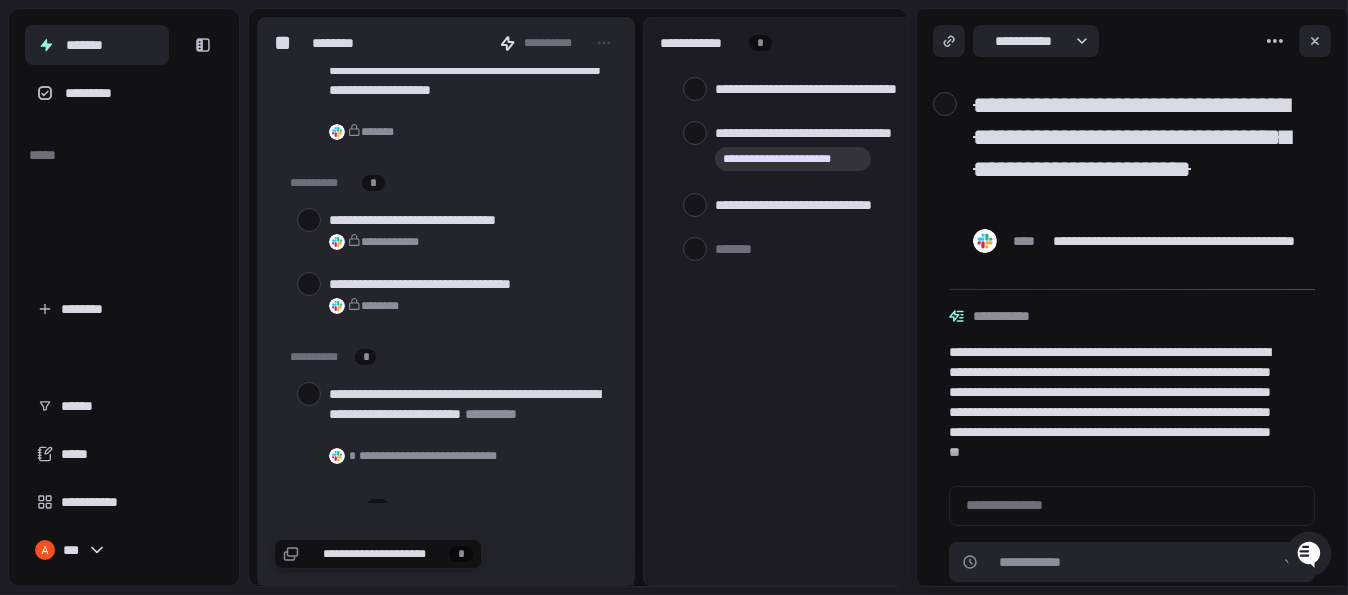 scroll, scrollTop: 600, scrollLeft: 0, axis: vertical 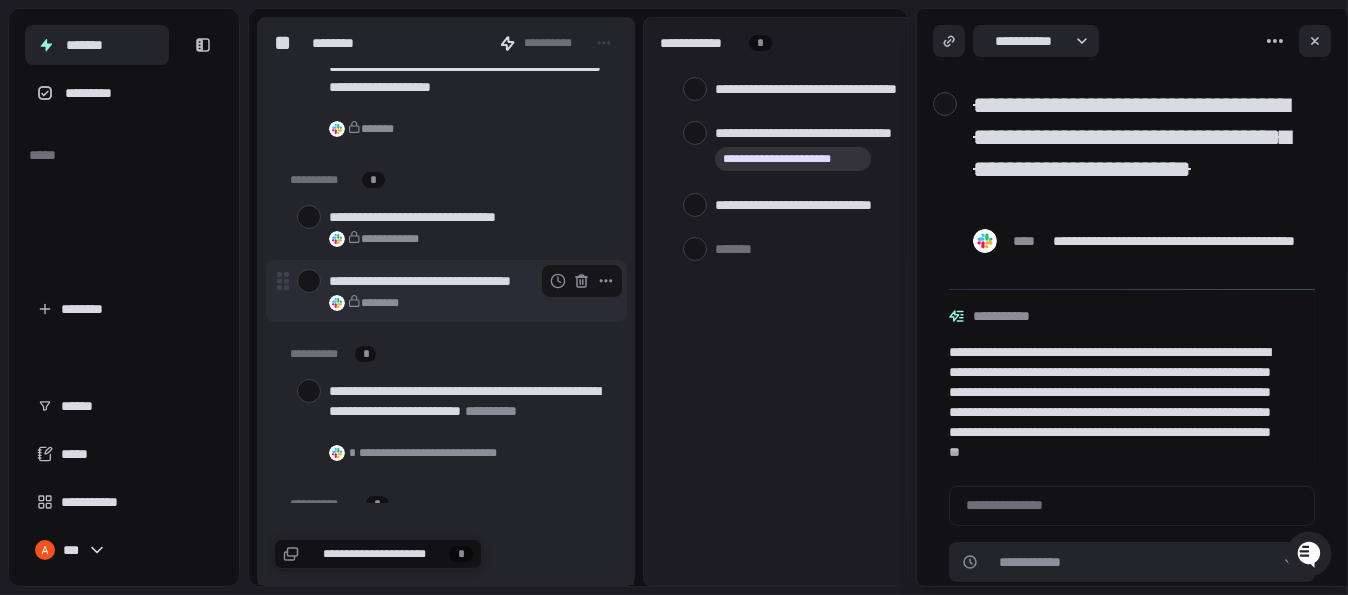 click at bounding box center [309, 281] 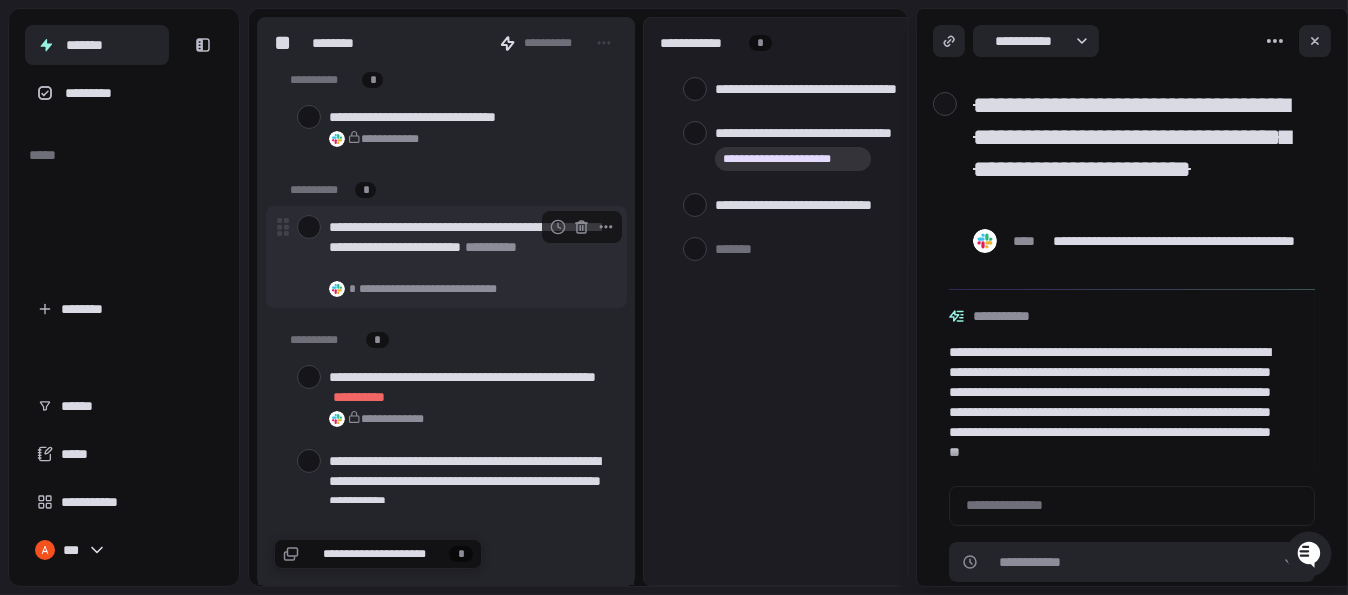 scroll, scrollTop: 800, scrollLeft: 0, axis: vertical 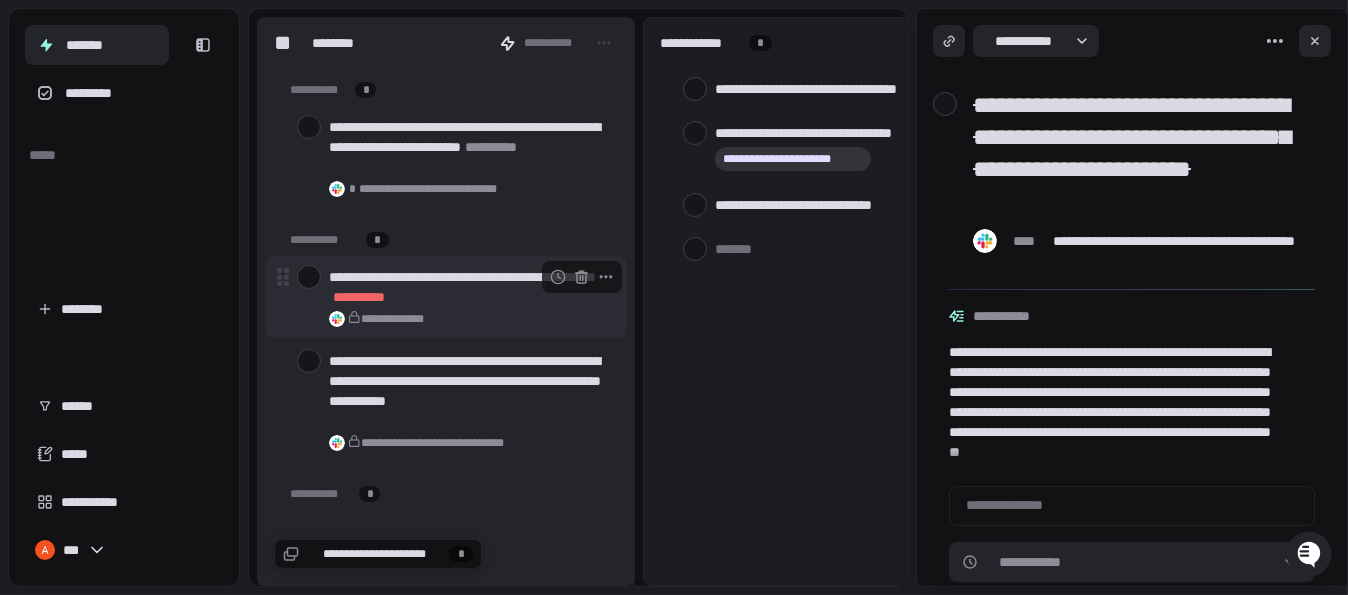 click at bounding box center (309, 277) 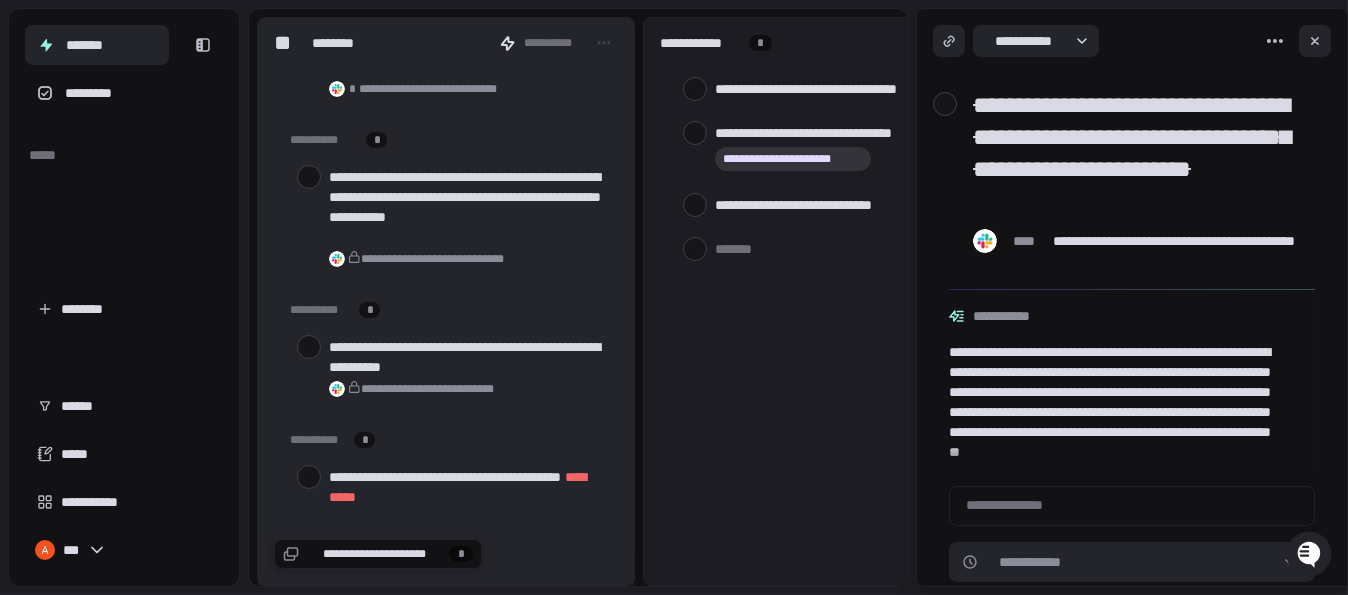 scroll, scrollTop: 1000, scrollLeft: 0, axis: vertical 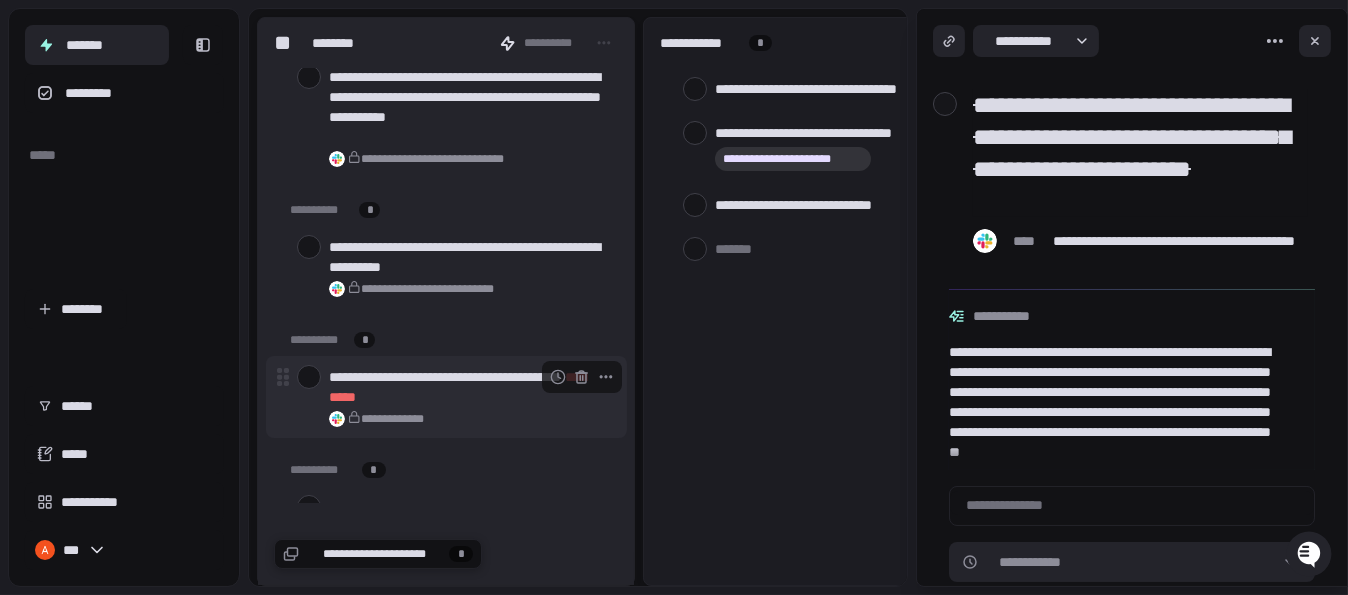 click at bounding box center [309, 377] 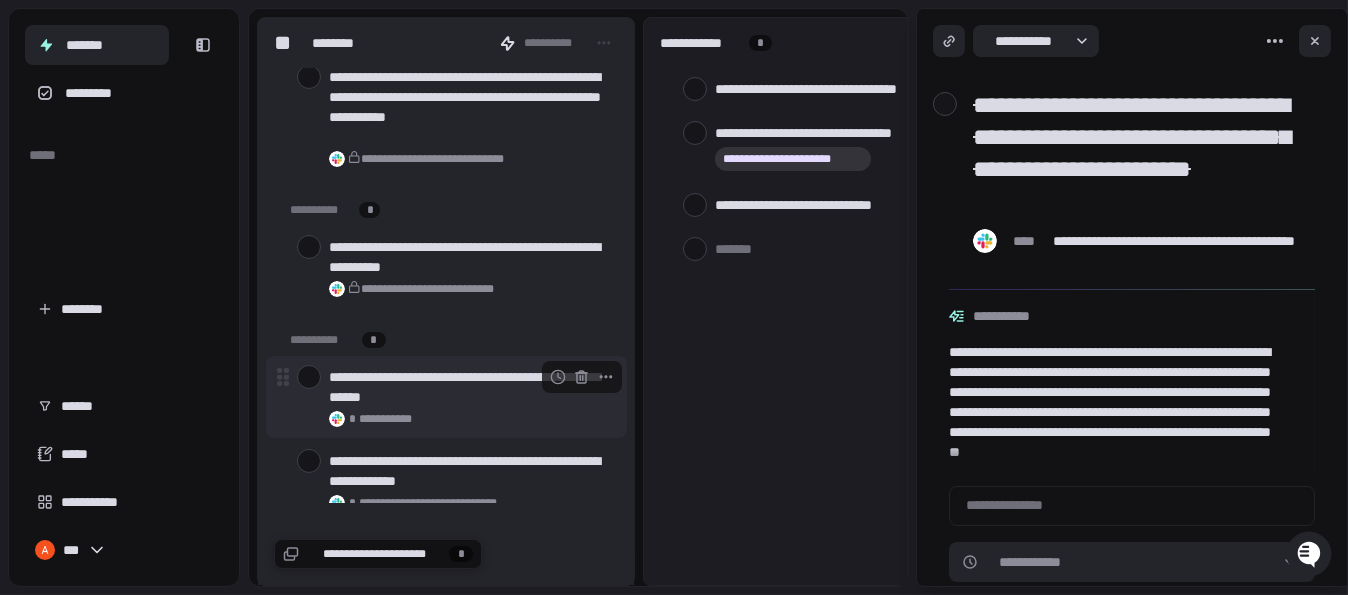 click at bounding box center (309, 377) 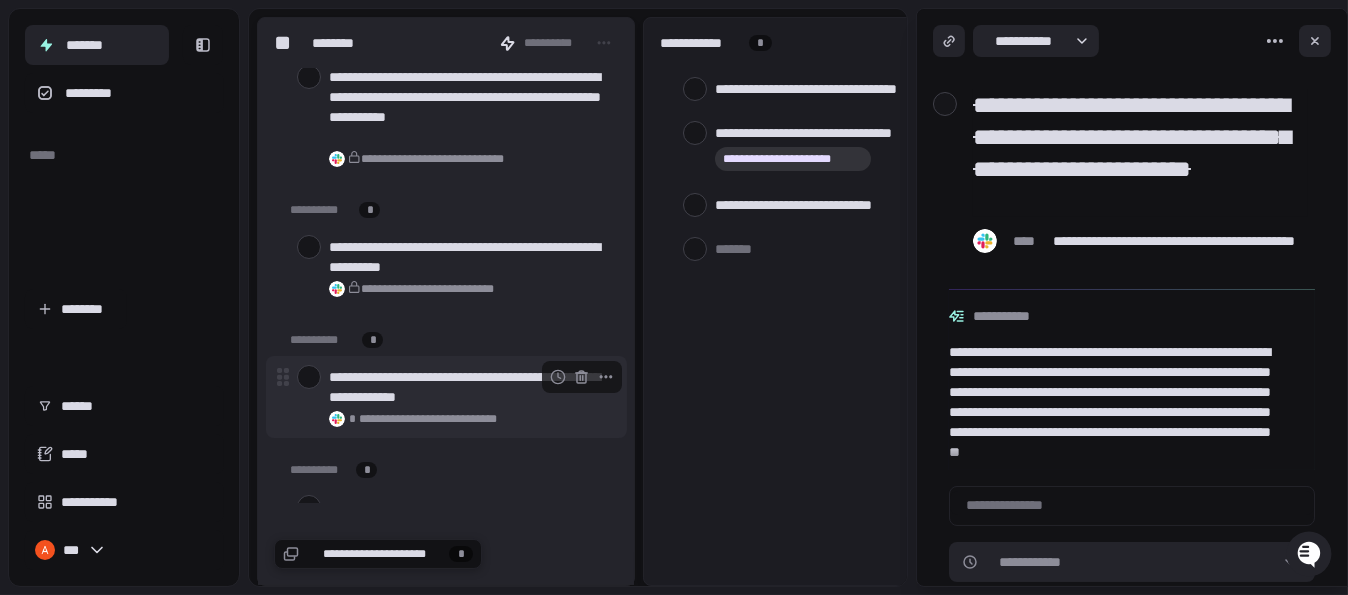 click at bounding box center (309, 377) 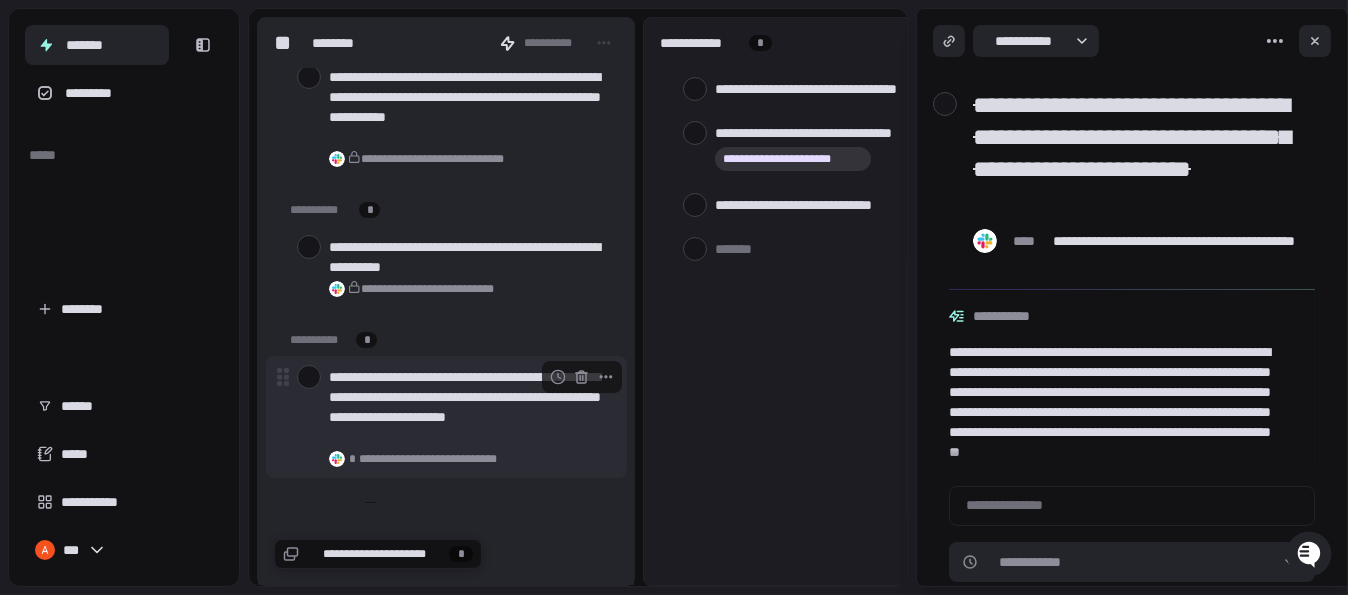 click at bounding box center (309, 377) 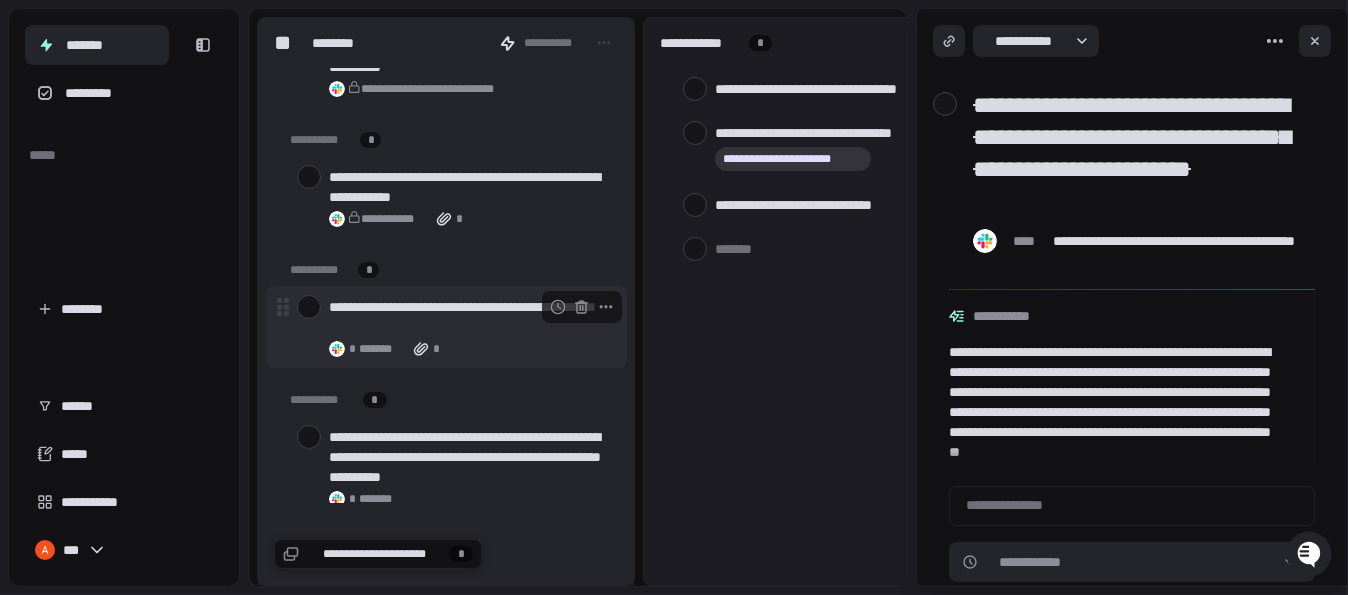 scroll, scrollTop: 1300, scrollLeft: 0, axis: vertical 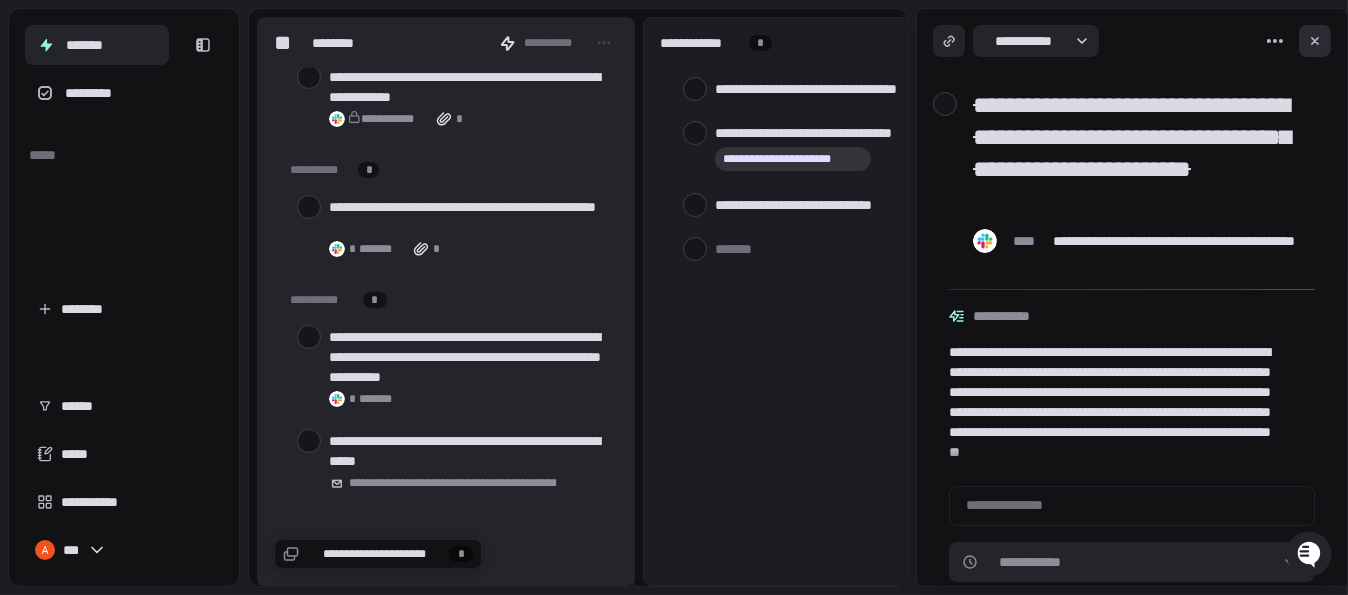 click at bounding box center (1315, 41) 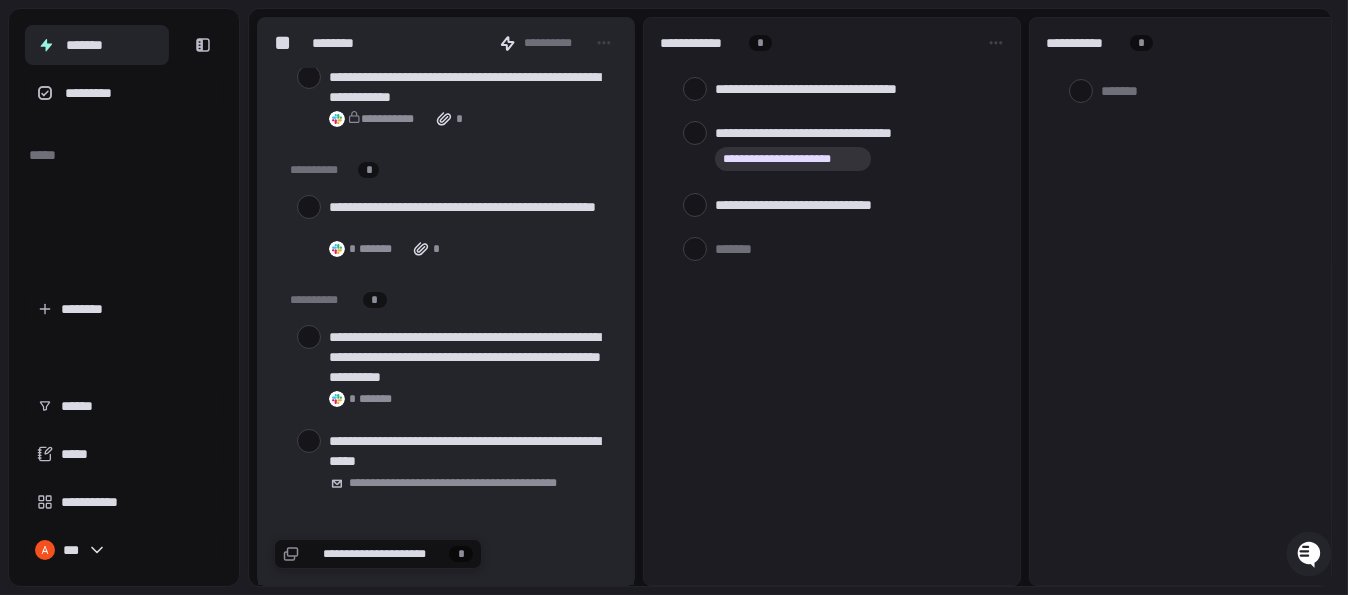 type on "*" 